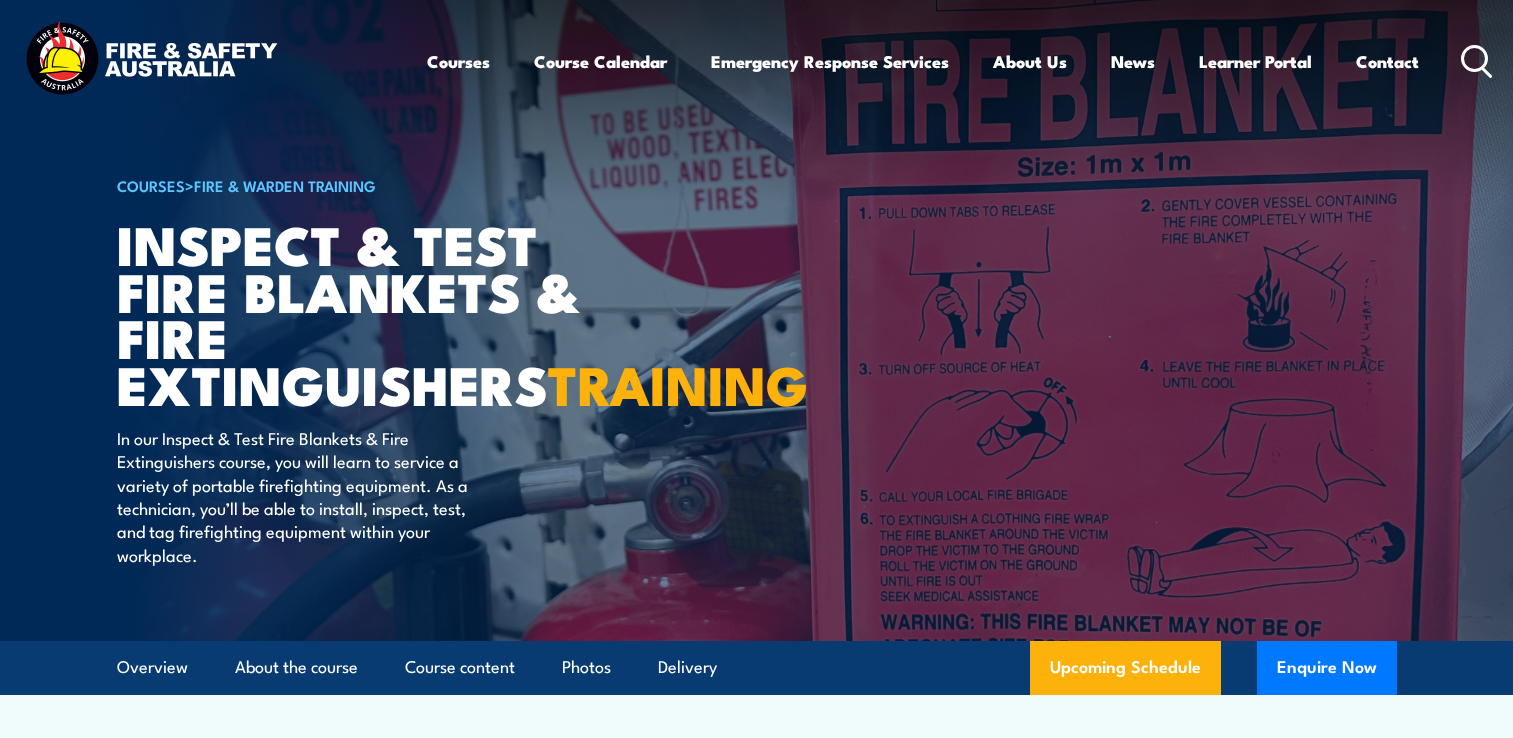 scroll, scrollTop: 0, scrollLeft: 0, axis: both 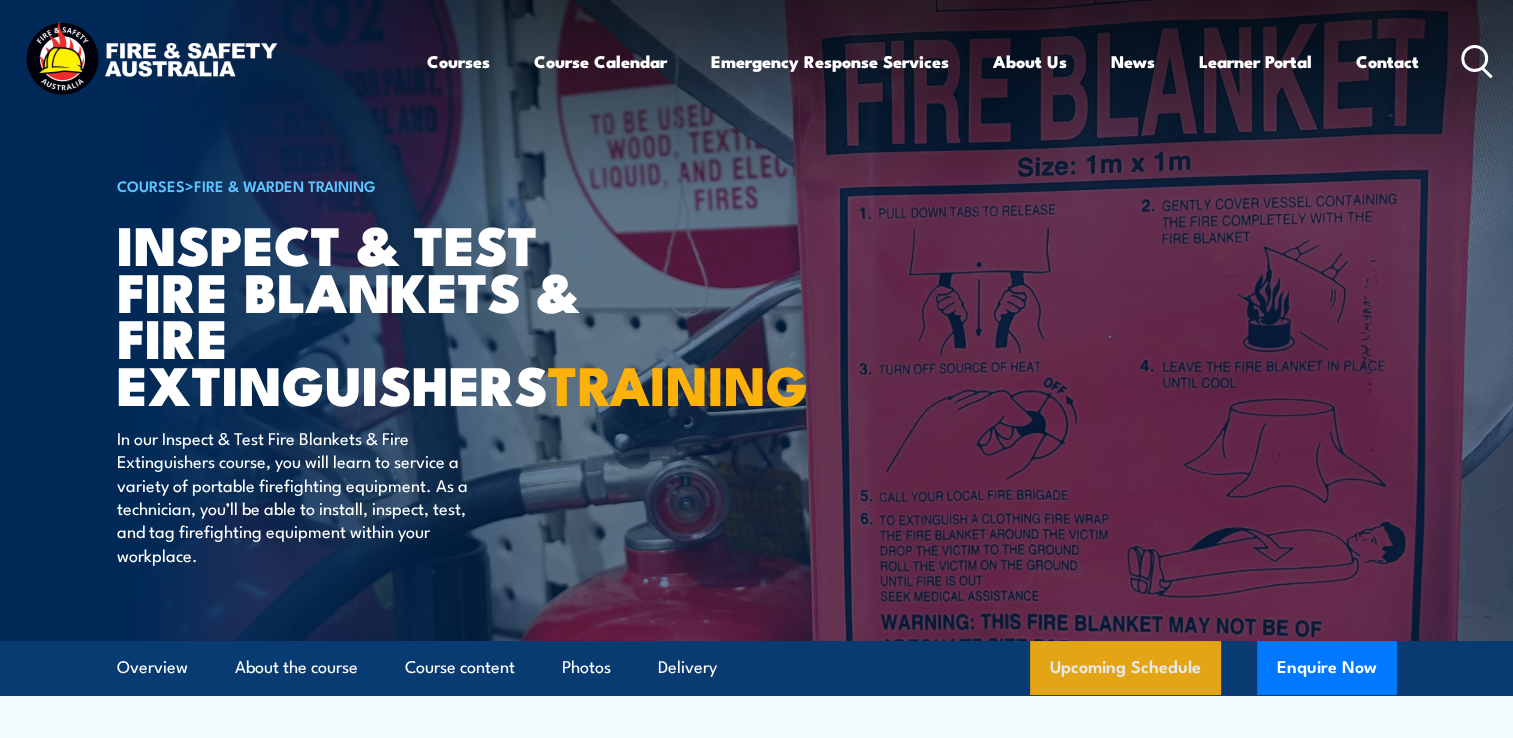 click on "Upcoming Schedule" at bounding box center (1125, 668) 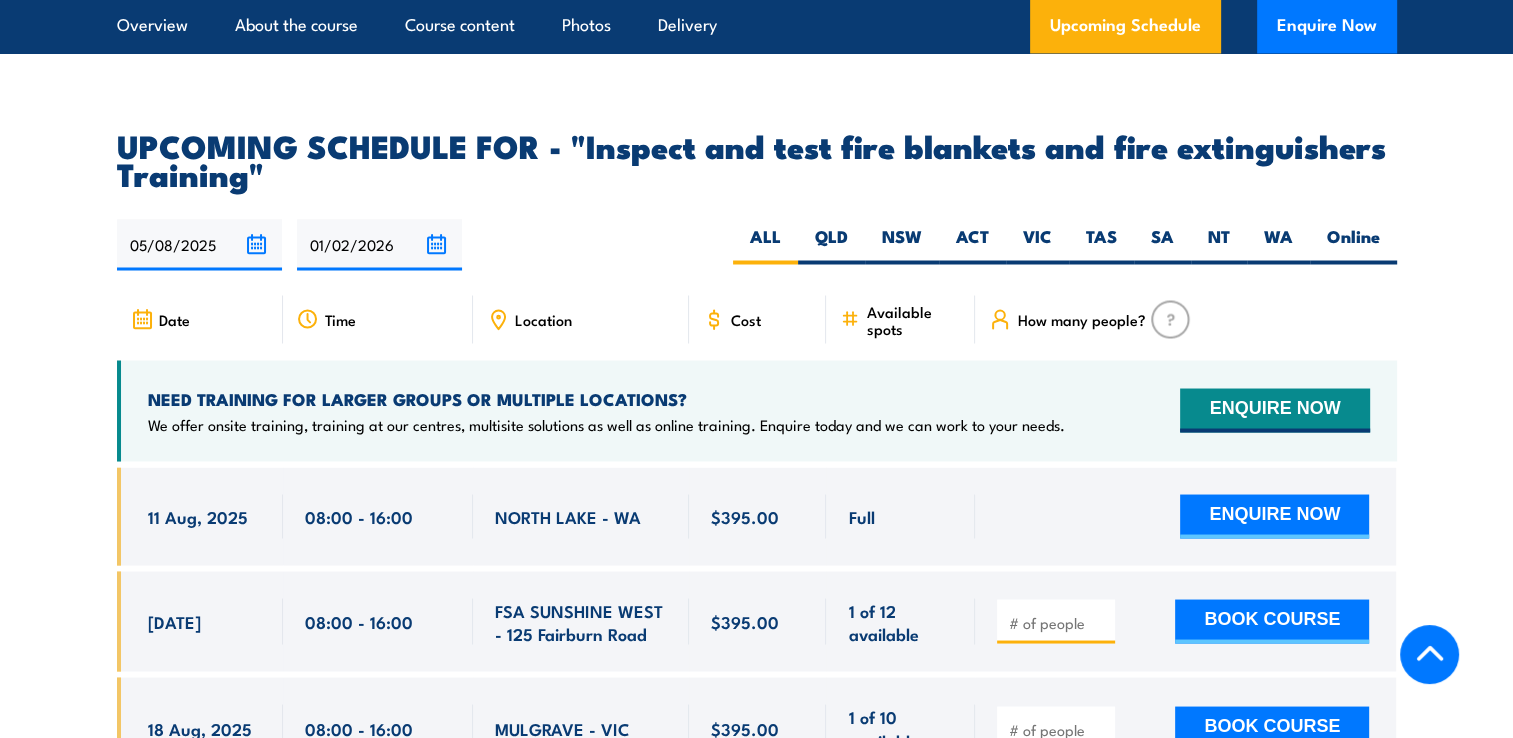 scroll, scrollTop: 3713, scrollLeft: 0, axis: vertical 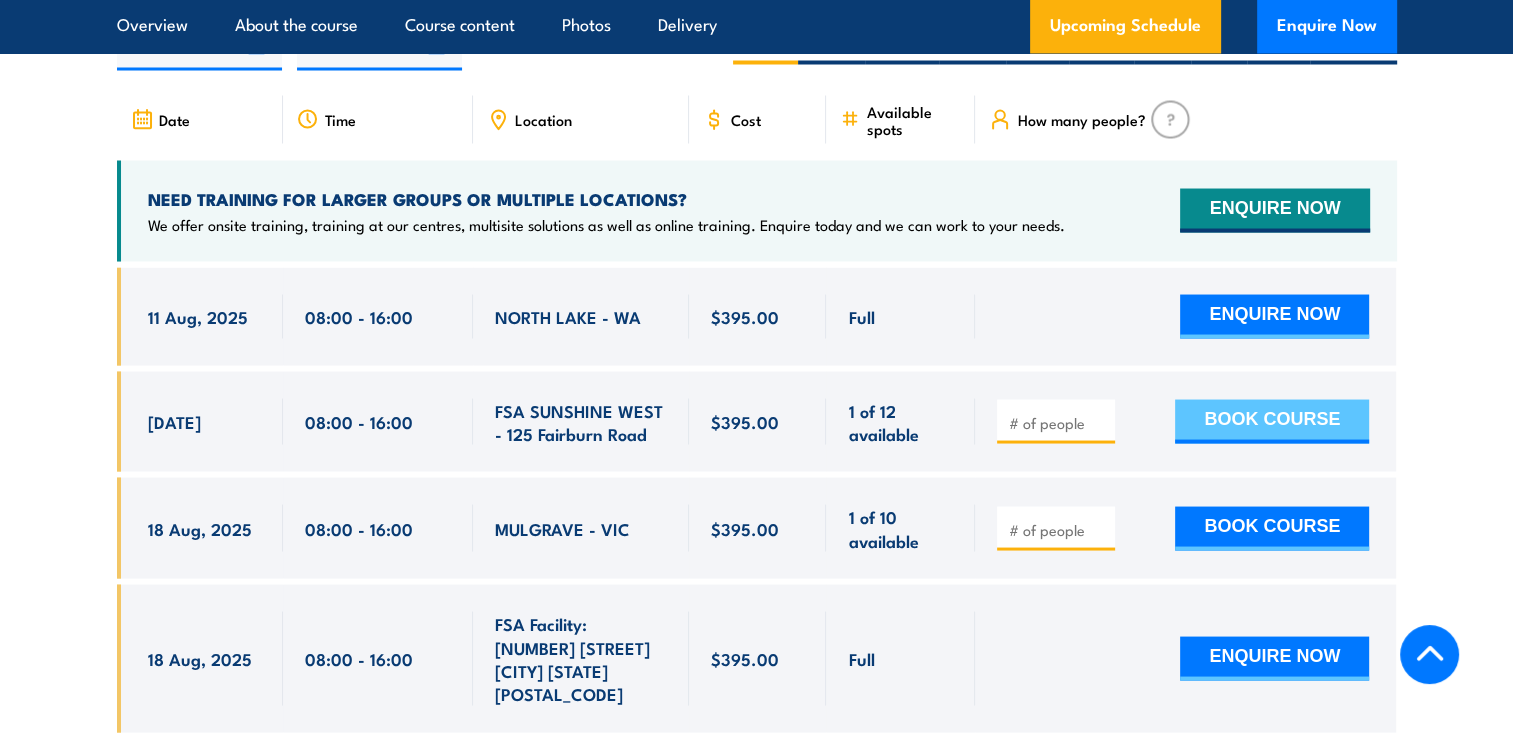 click on "BOOK COURSE" at bounding box center (1272, 421) 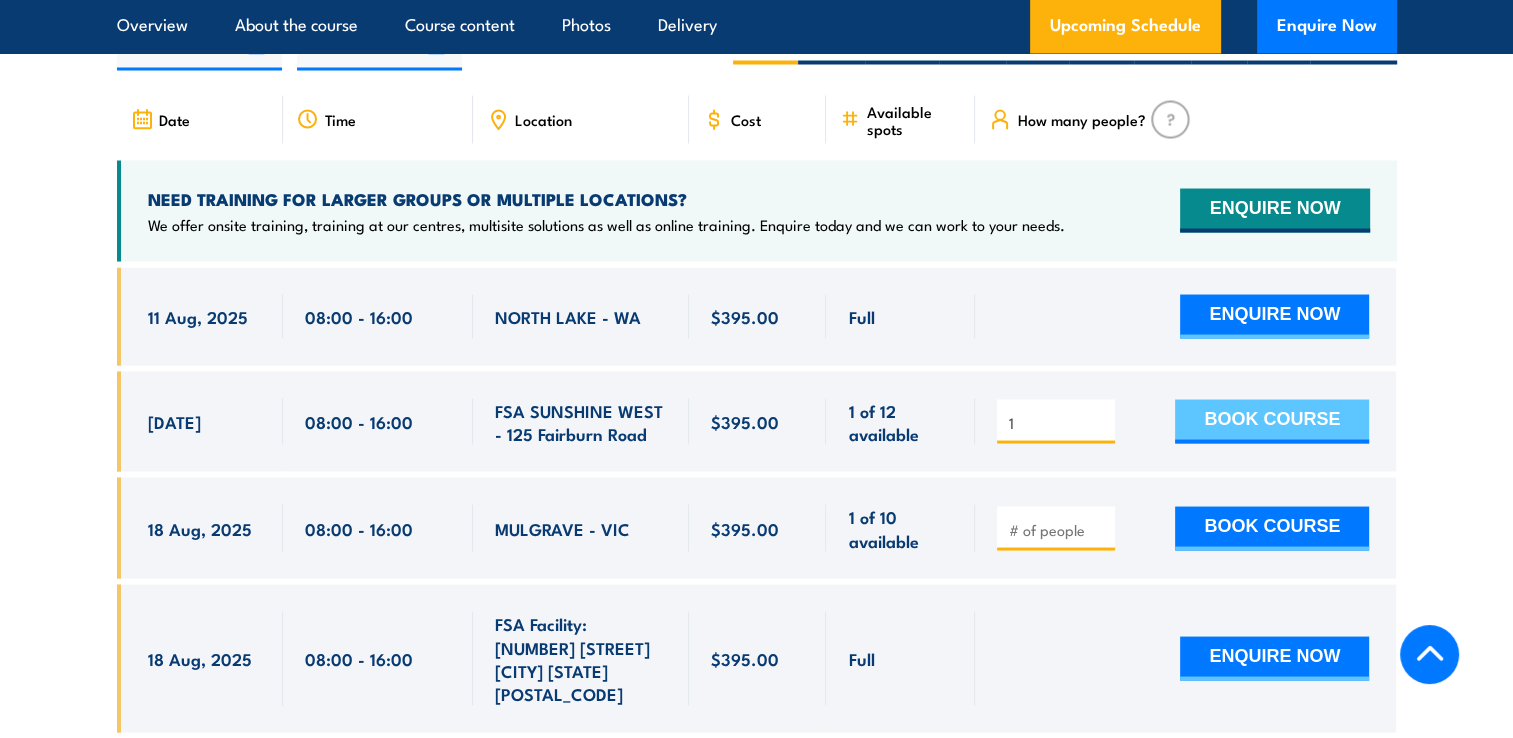 type on "1" 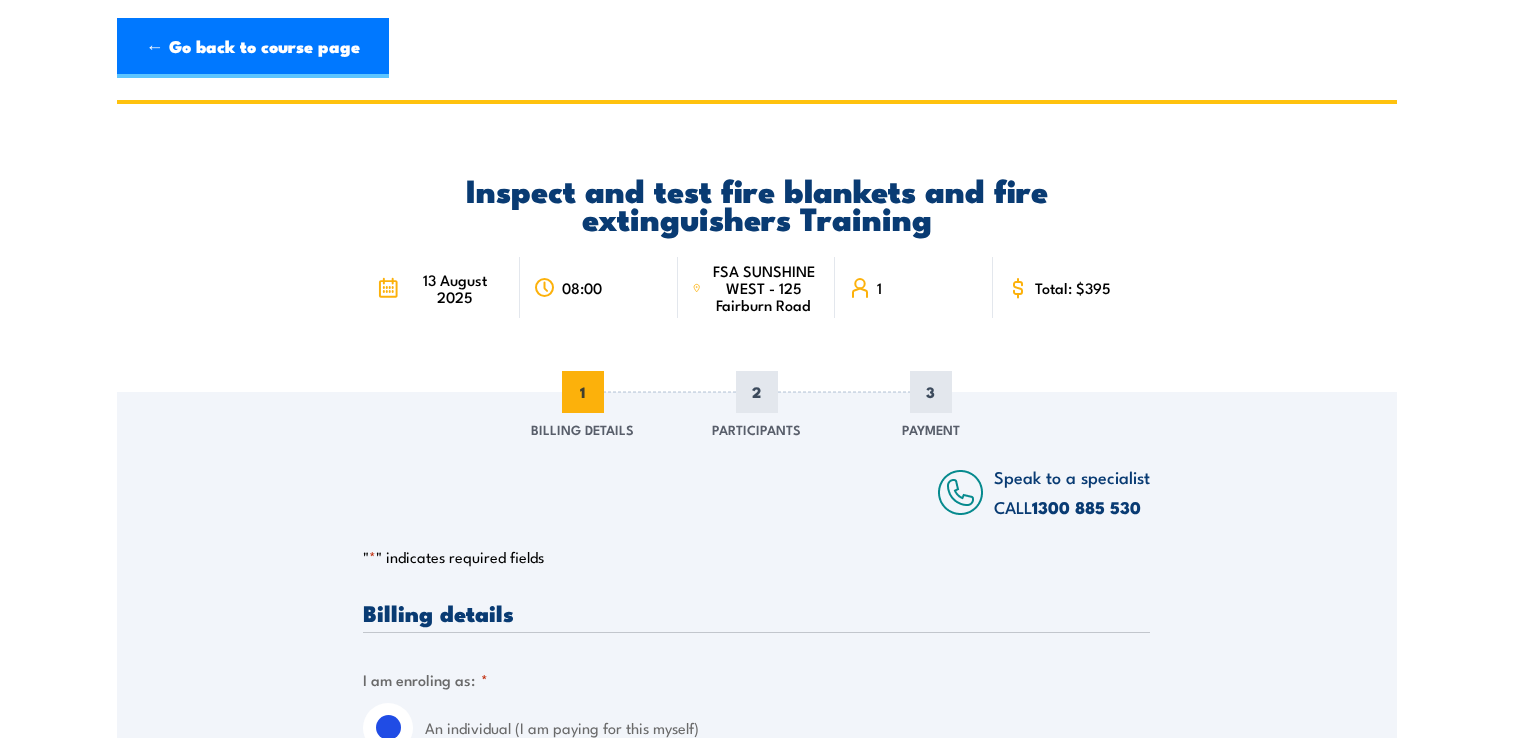 scroll, scrollTop: 0, scrollLeft: 0, axis: both 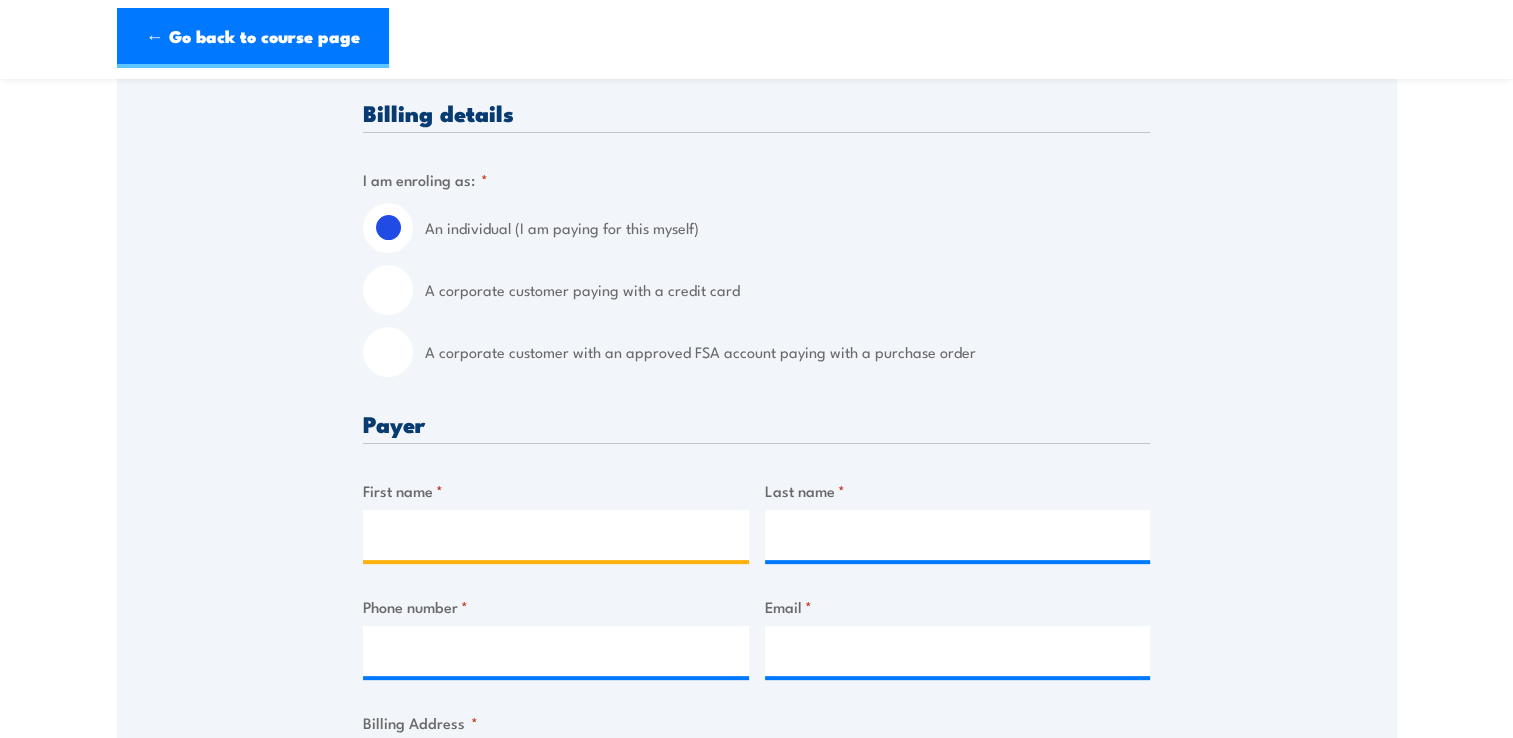 click on "First name *" at bounding box center [556, 535] 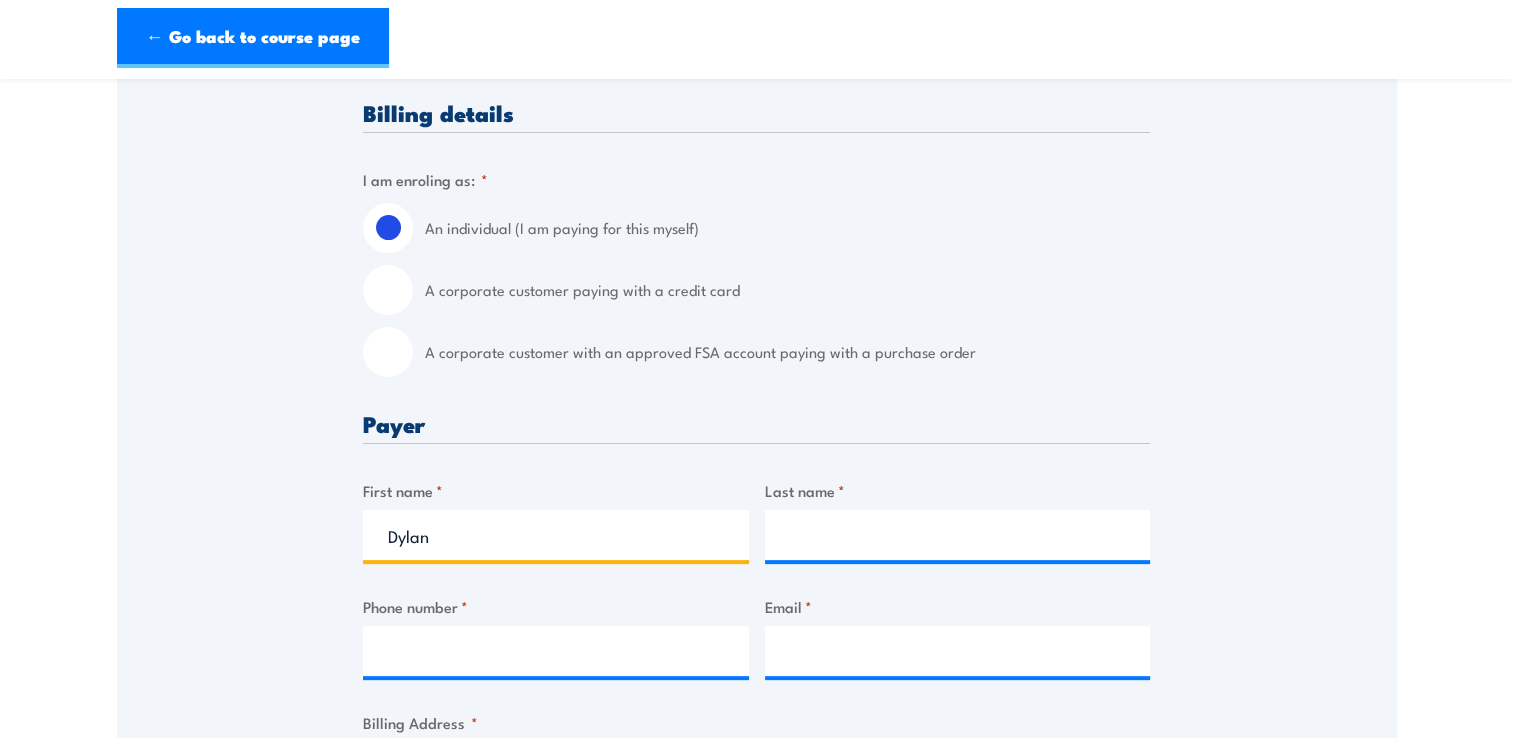 type on "Dylan" 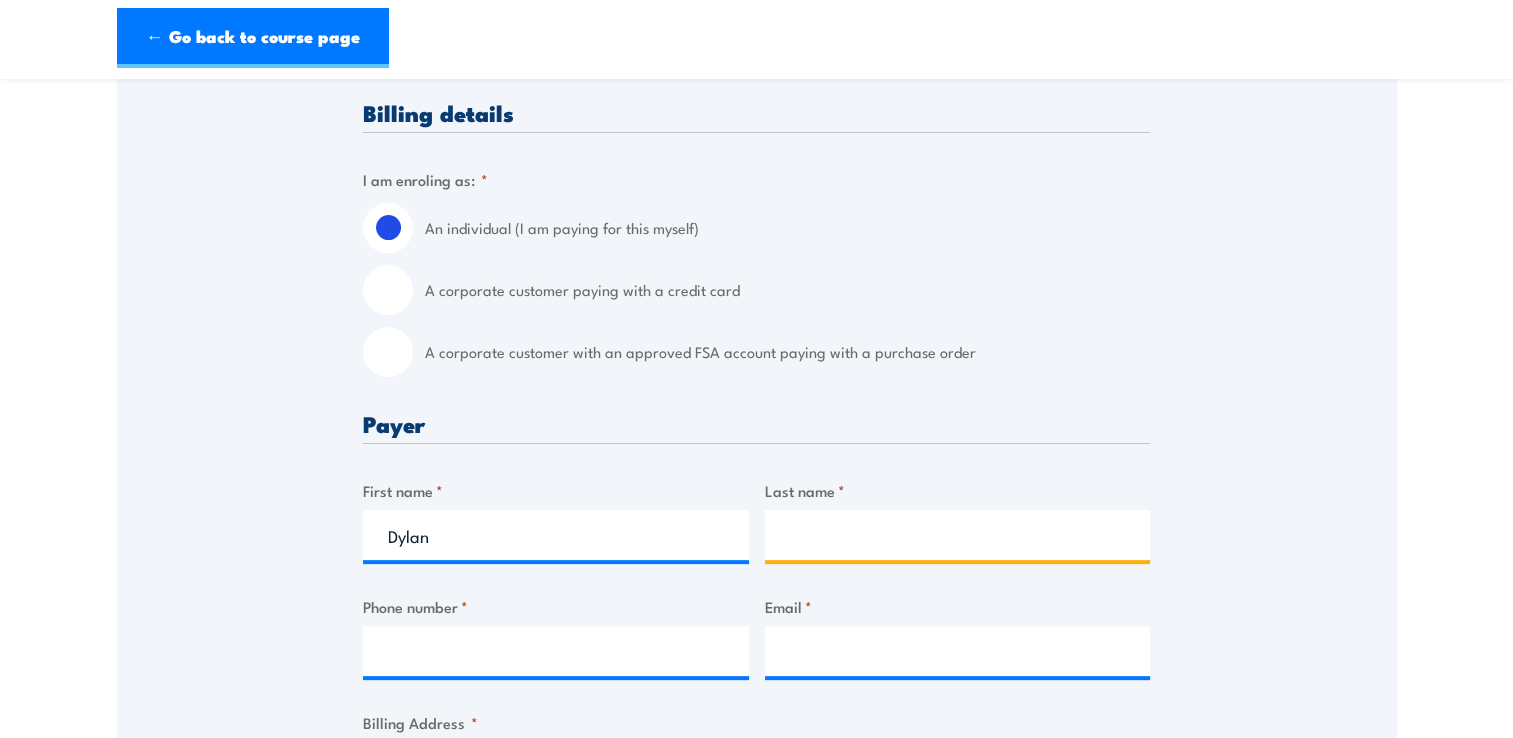 click on "Last name *" at bounding box center (958, 535) 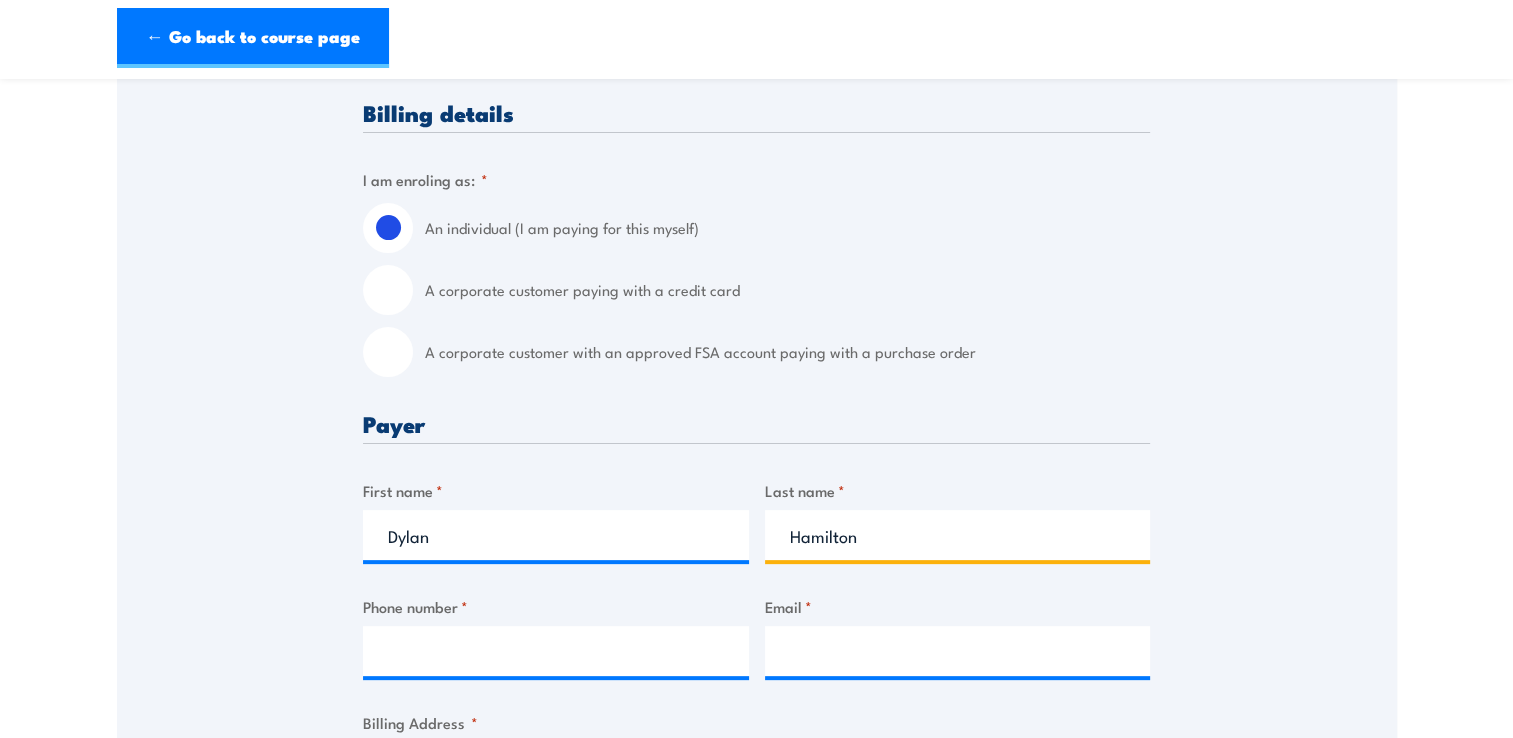 type on "Hamilton" 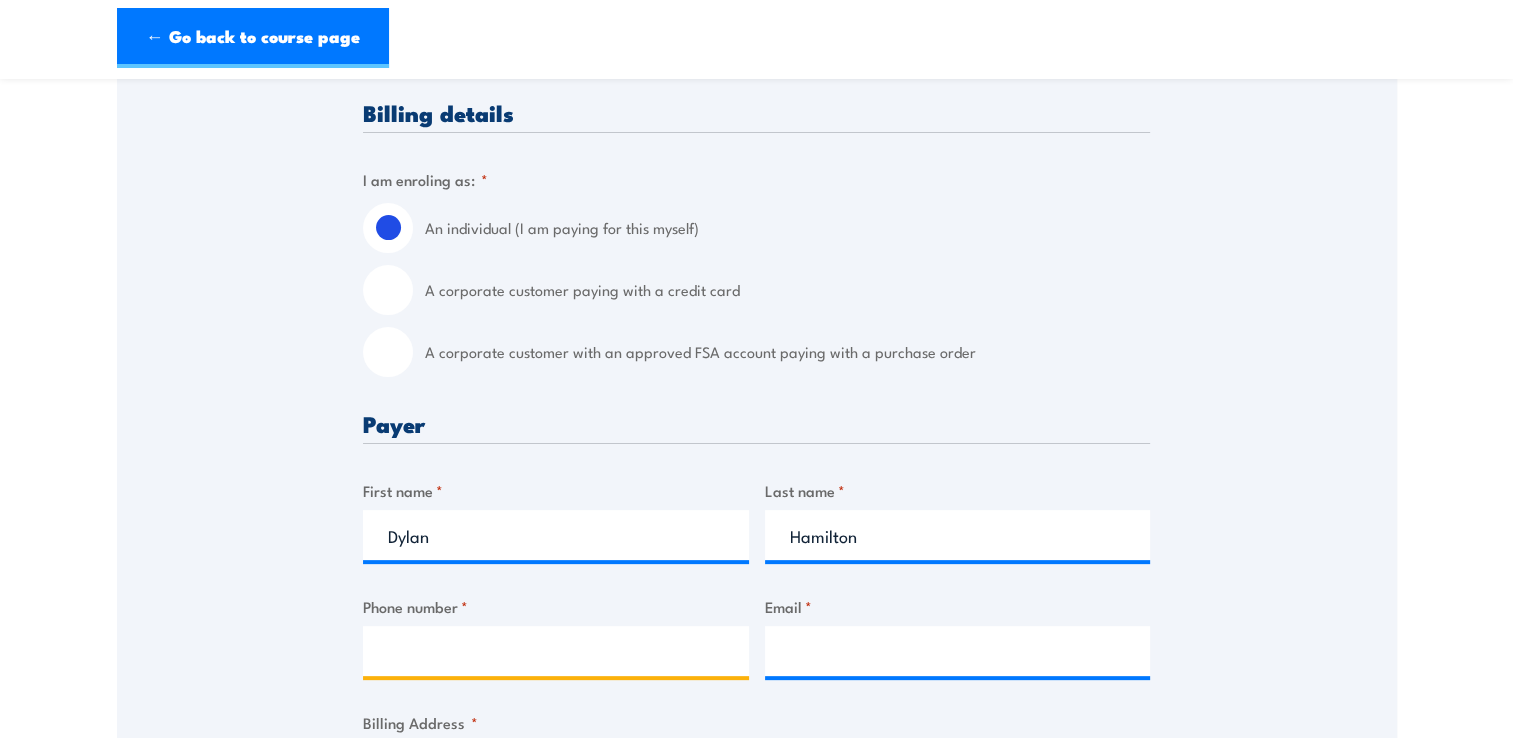 click on "Phone number *" at bounding box center [556, 651] 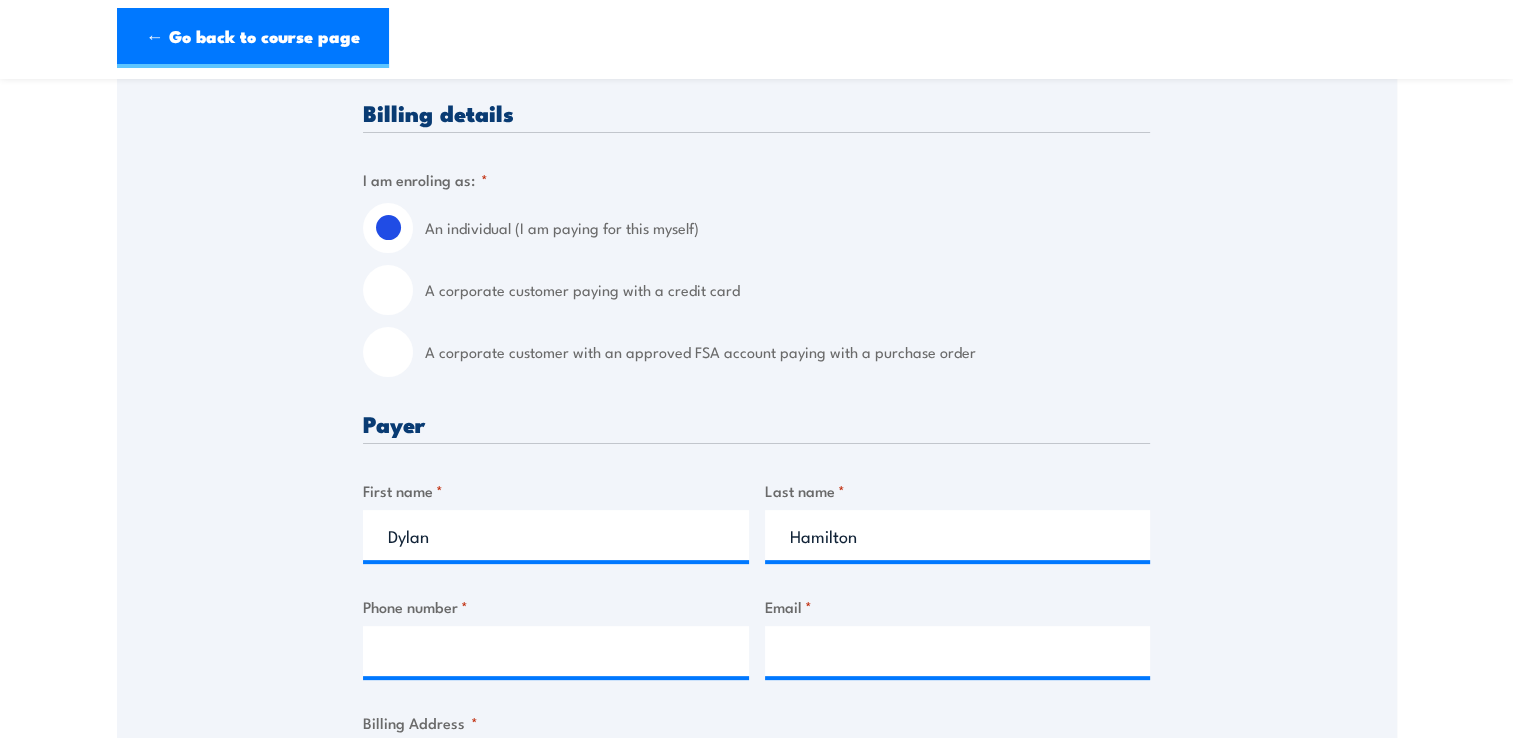 click on "A corporate customer paying with a credit card" at bounding box center (388, 290) 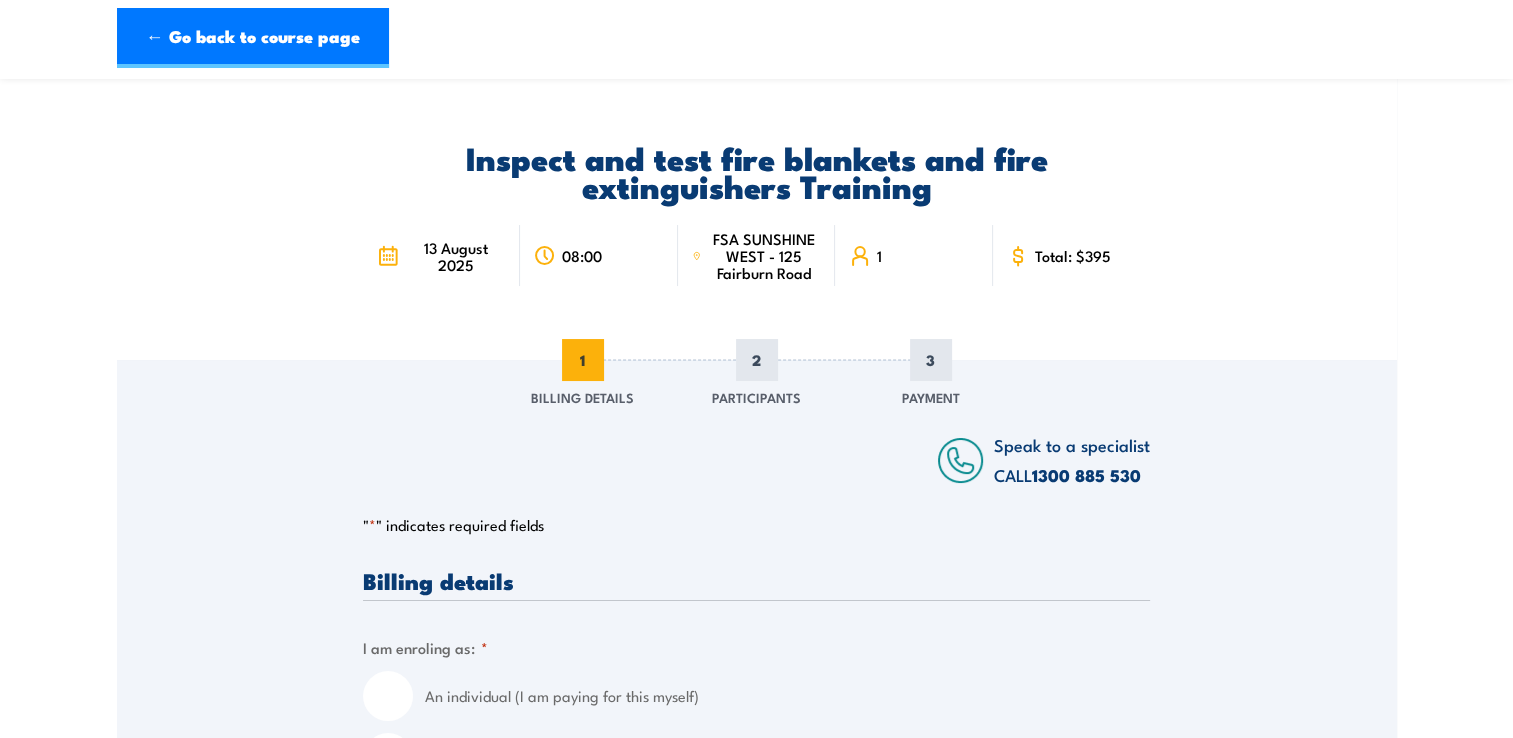 scroll, scrollTop: 0, scrollLeft: 0, axis: both 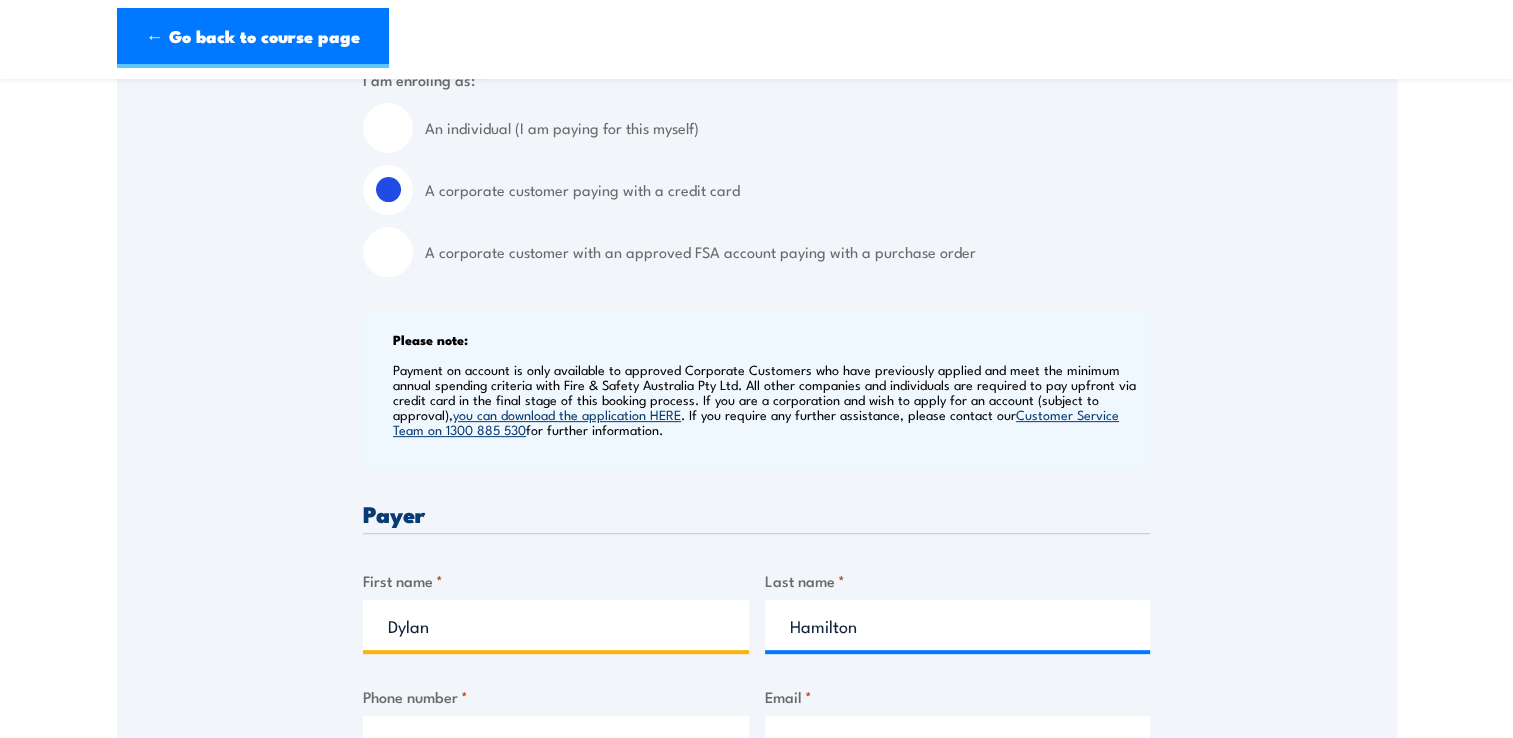 click on "Dylan" at bounding box center (556, 625) 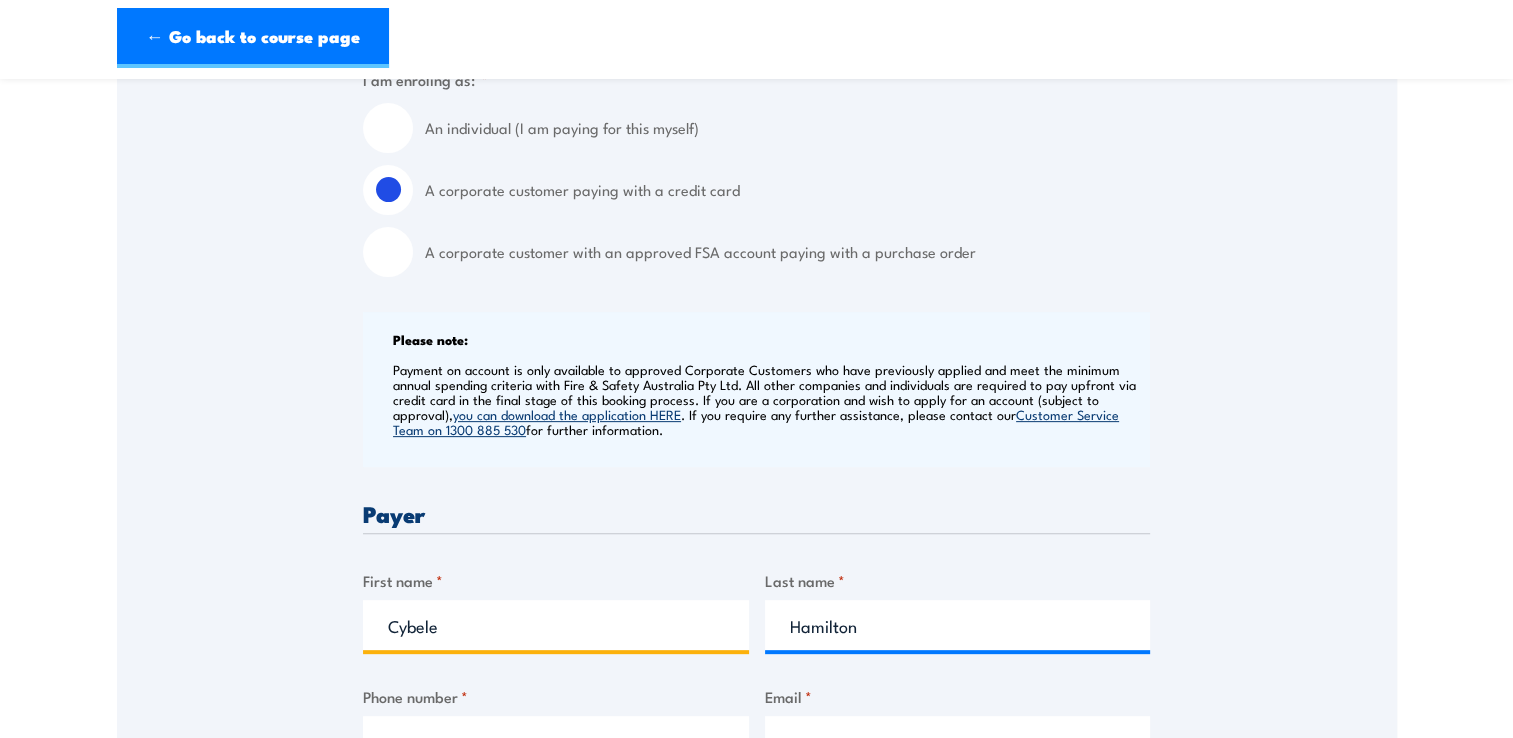 type on "Cybele" 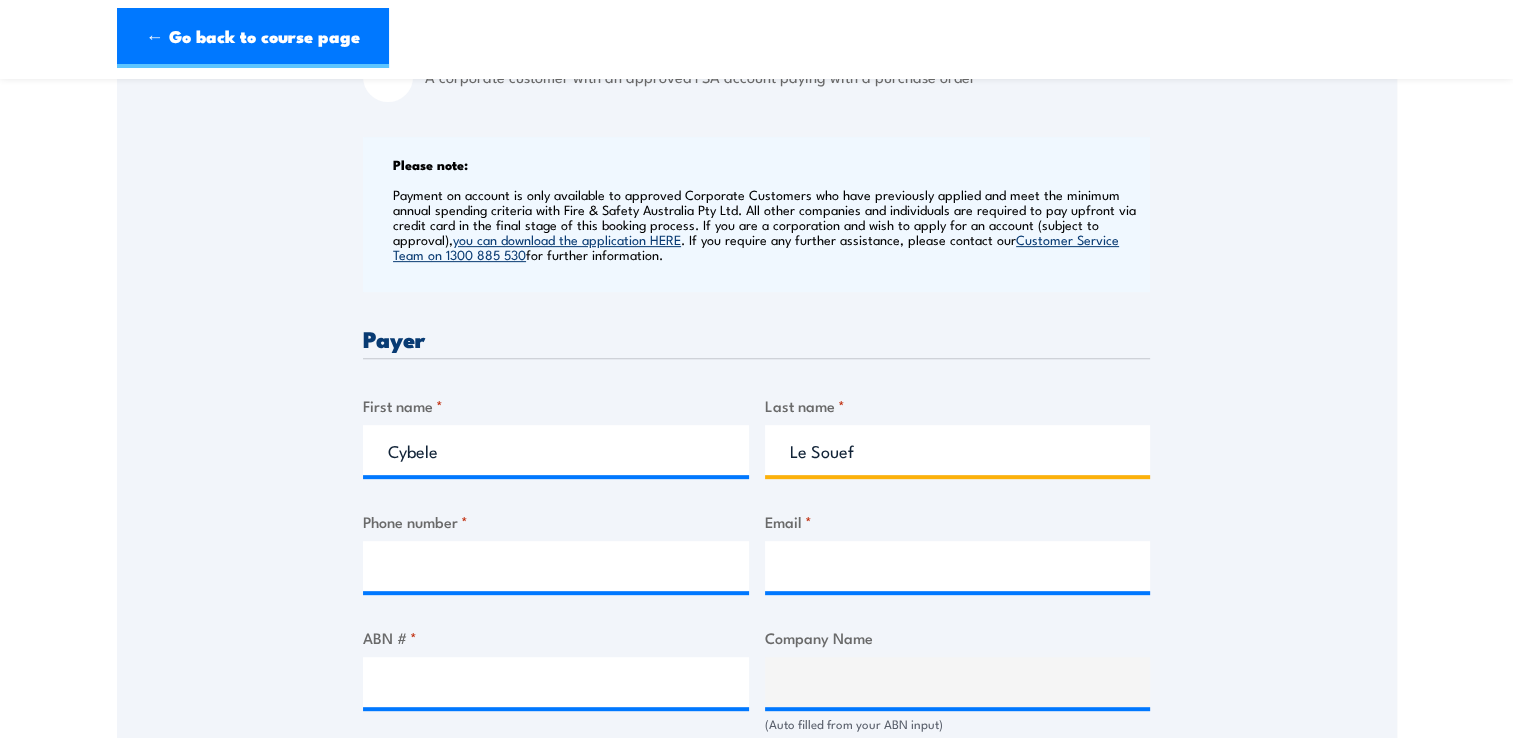 scroll, scrollTop: 800, scrollLeft: 0, axis: vertical 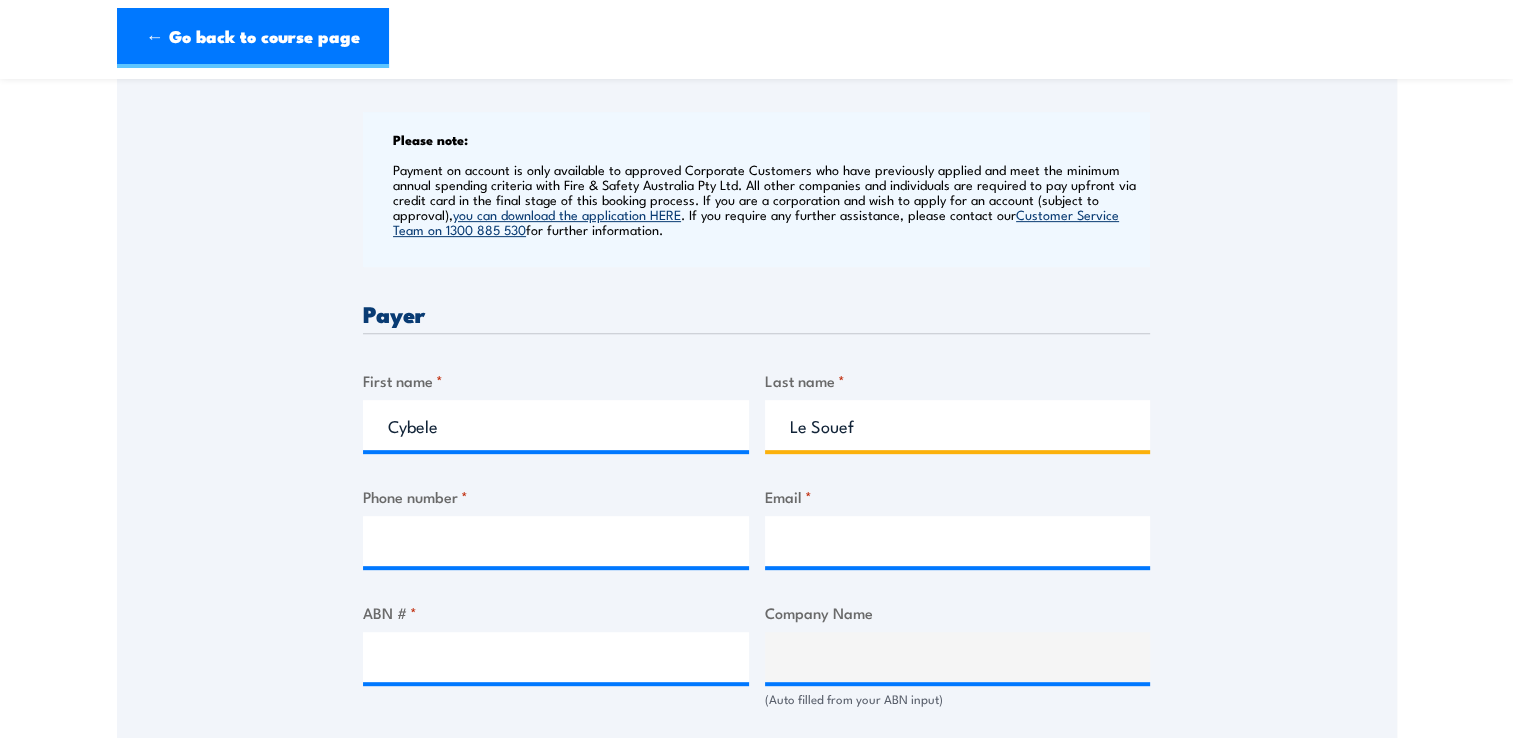 type on "Le Souef" 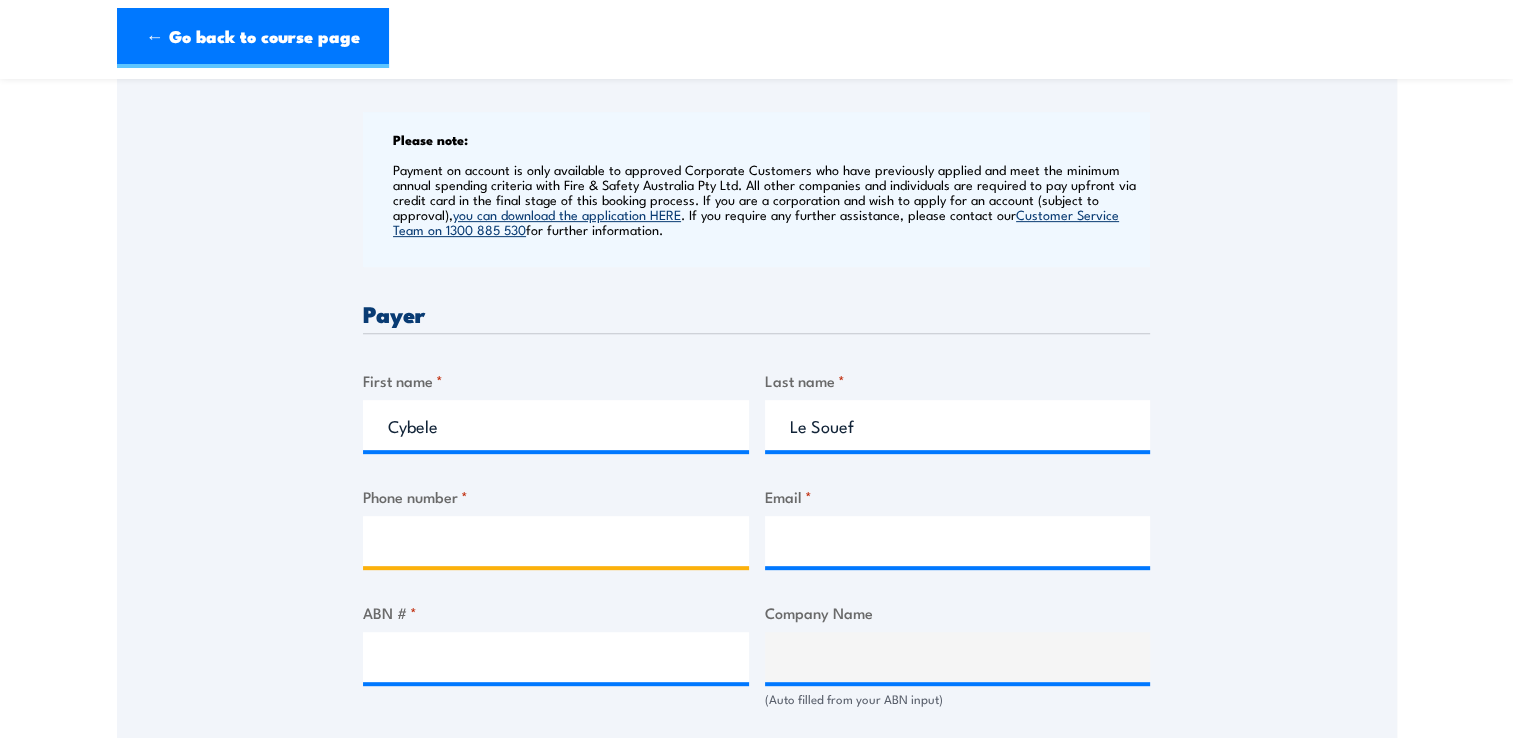 click on "Phone number *" at bounding box center [556, 541] 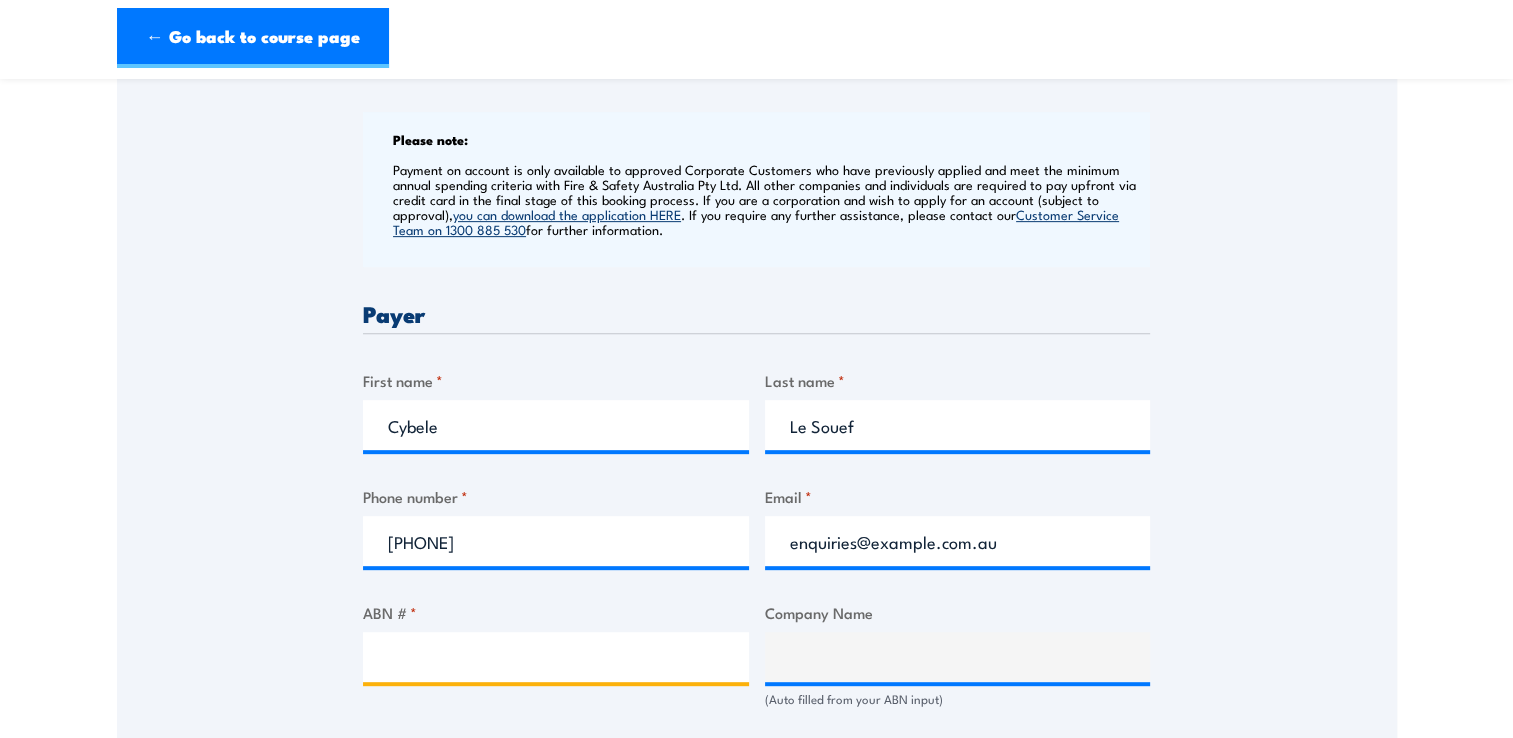 click on "ABN # *" at bounding box center (556, 657) 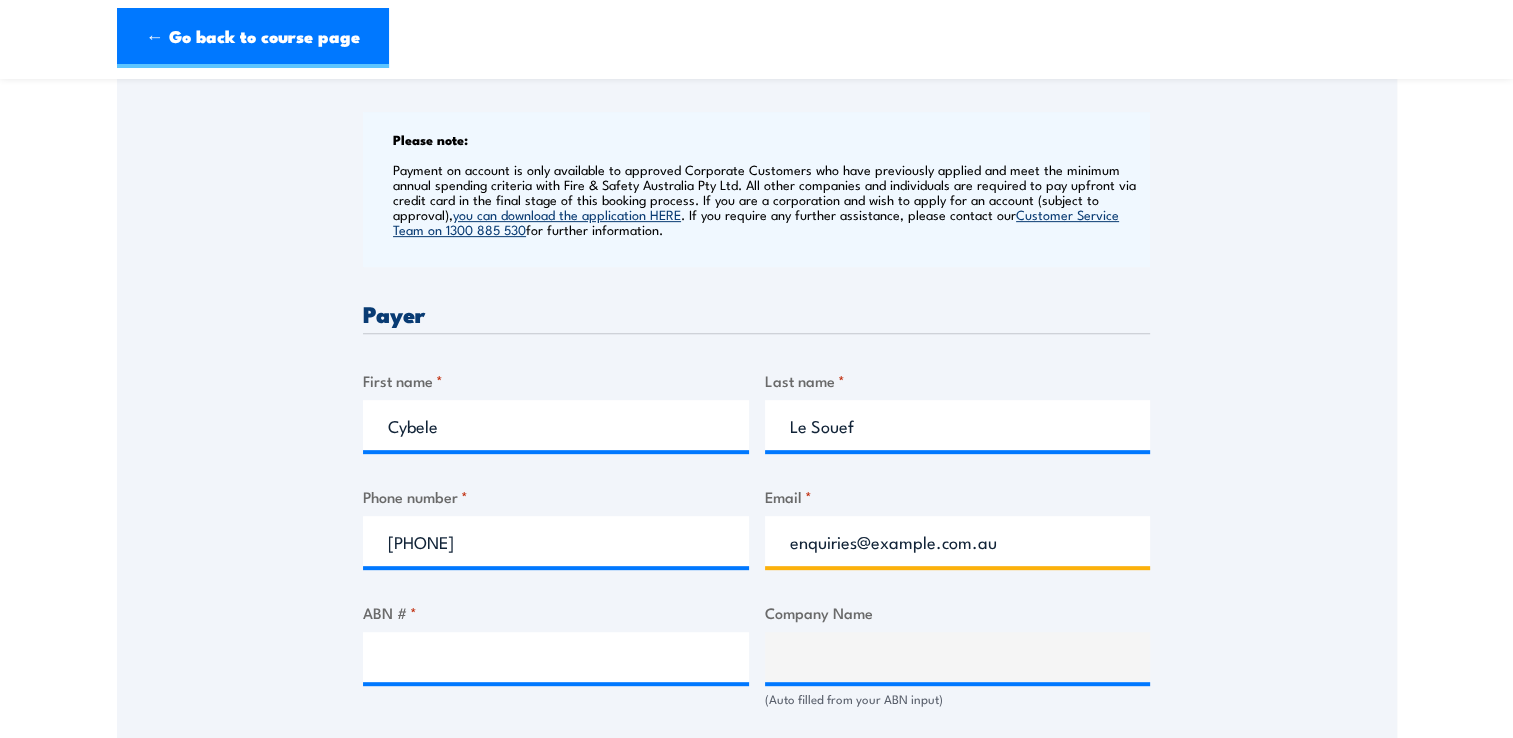 drag, startPoint x: 788, startPoint y: 545, endPoint x: 988, endPoint y: 556, distance: 200.30228 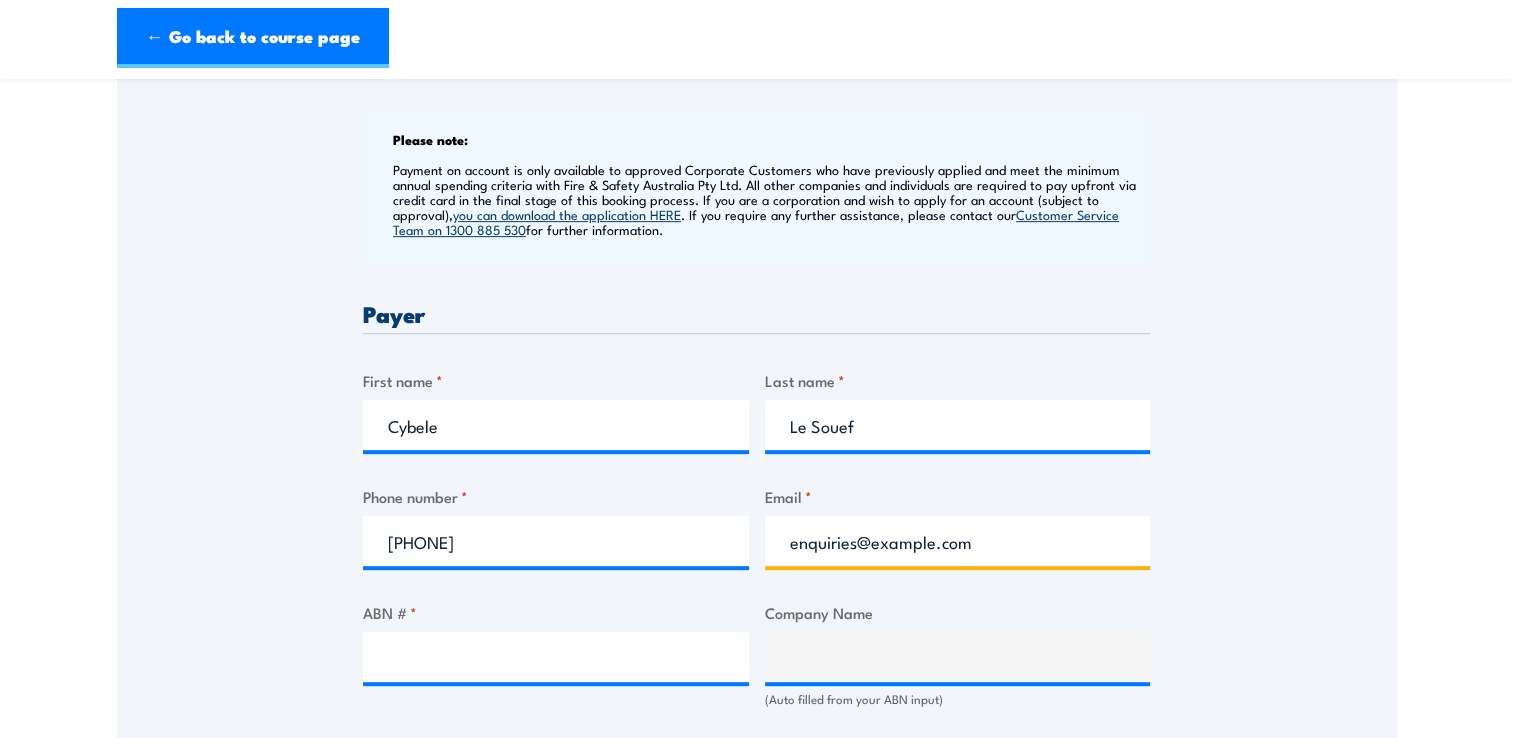 type on "enquiries@nguaustralia.com.au" 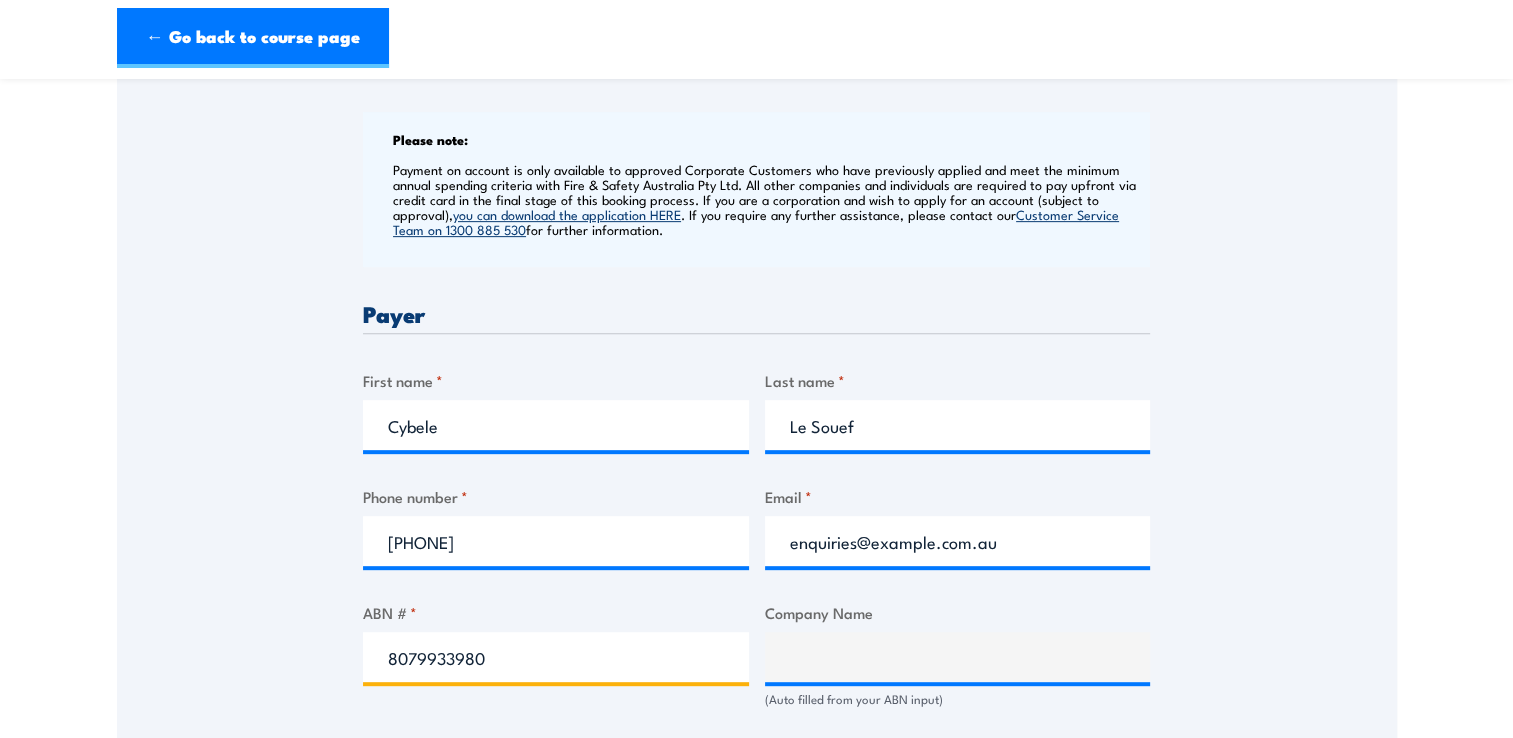 type on "80799339802" 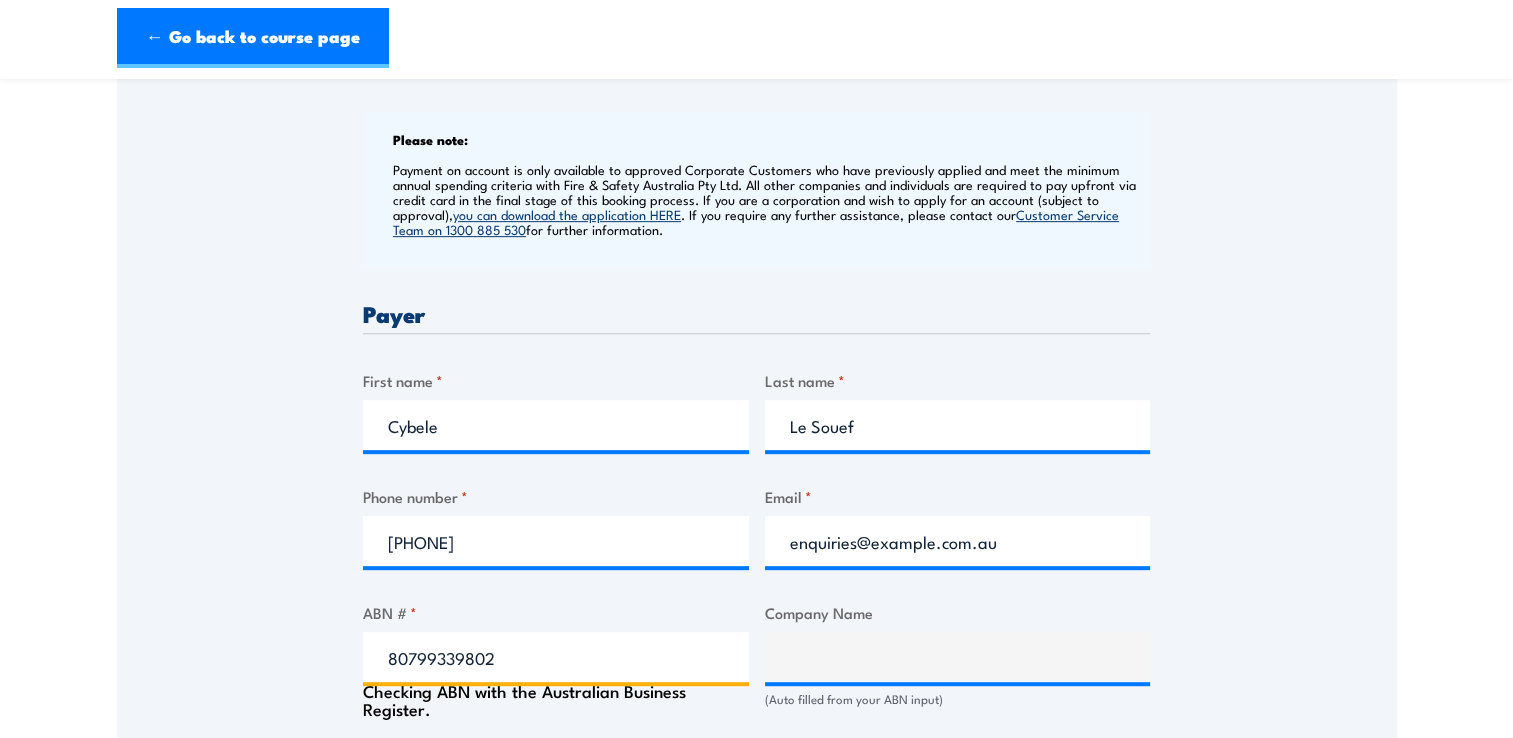 type on "The Trustee for NGU Employment Trust" 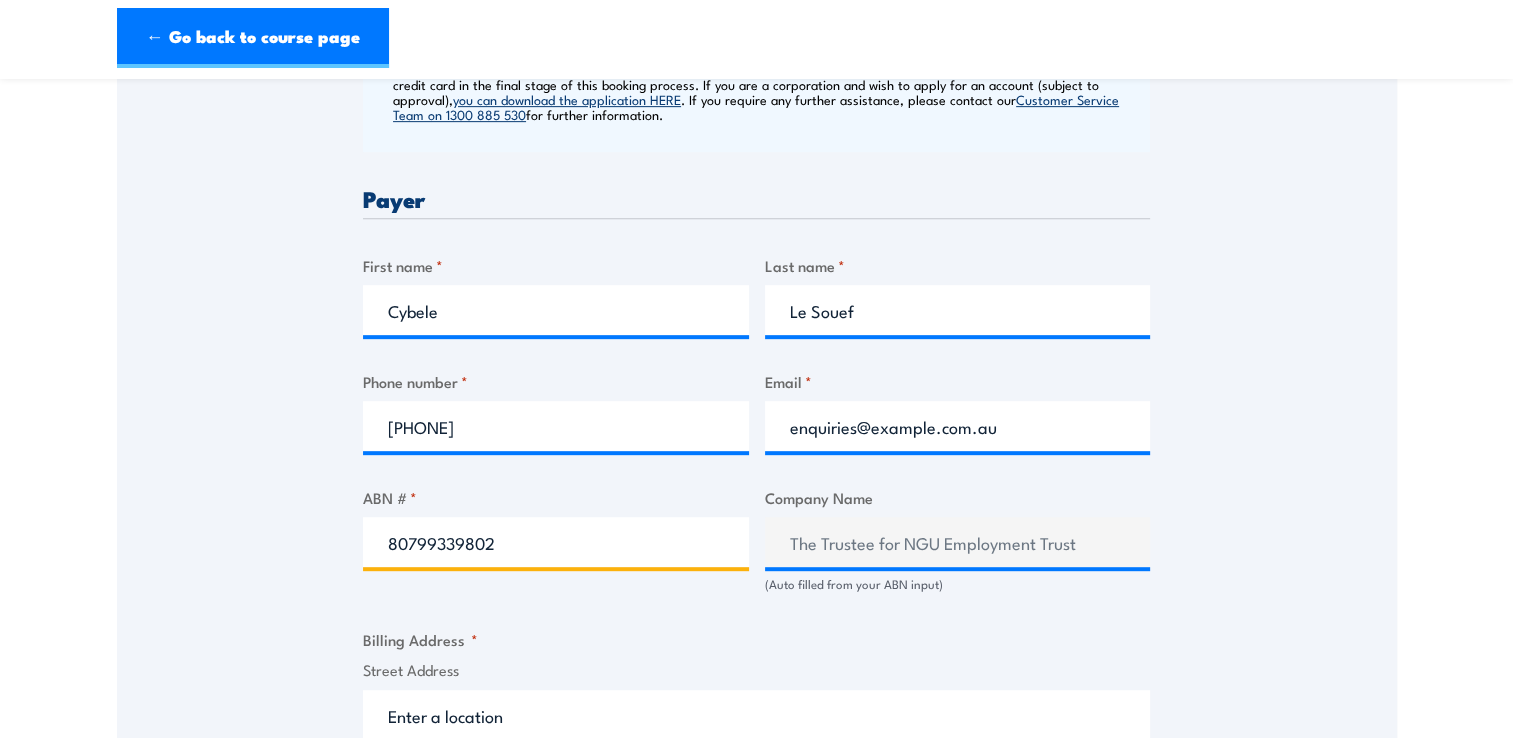 scroll, scrollTop: 1100, scrollLeft: 0, axis: vertical 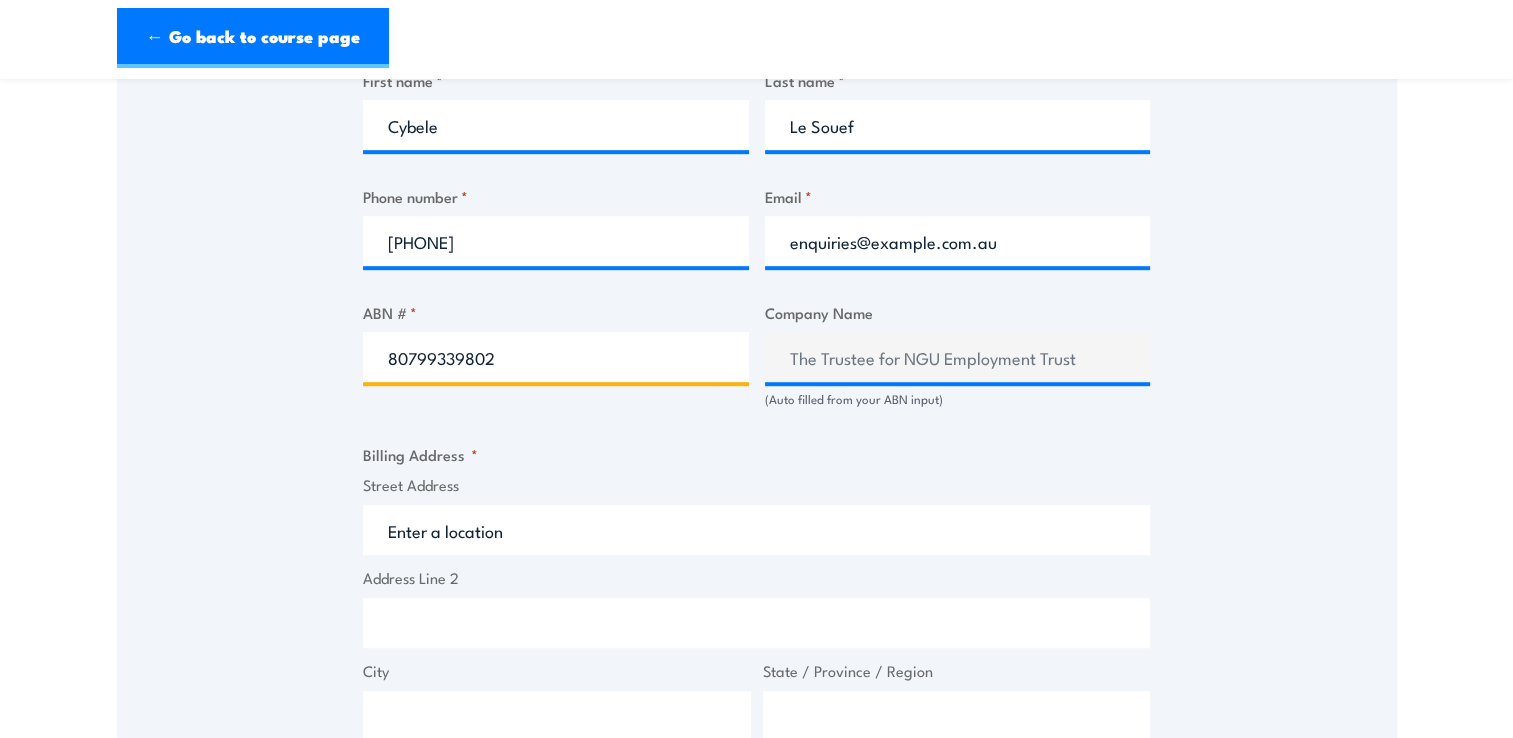 type on "80799339802" 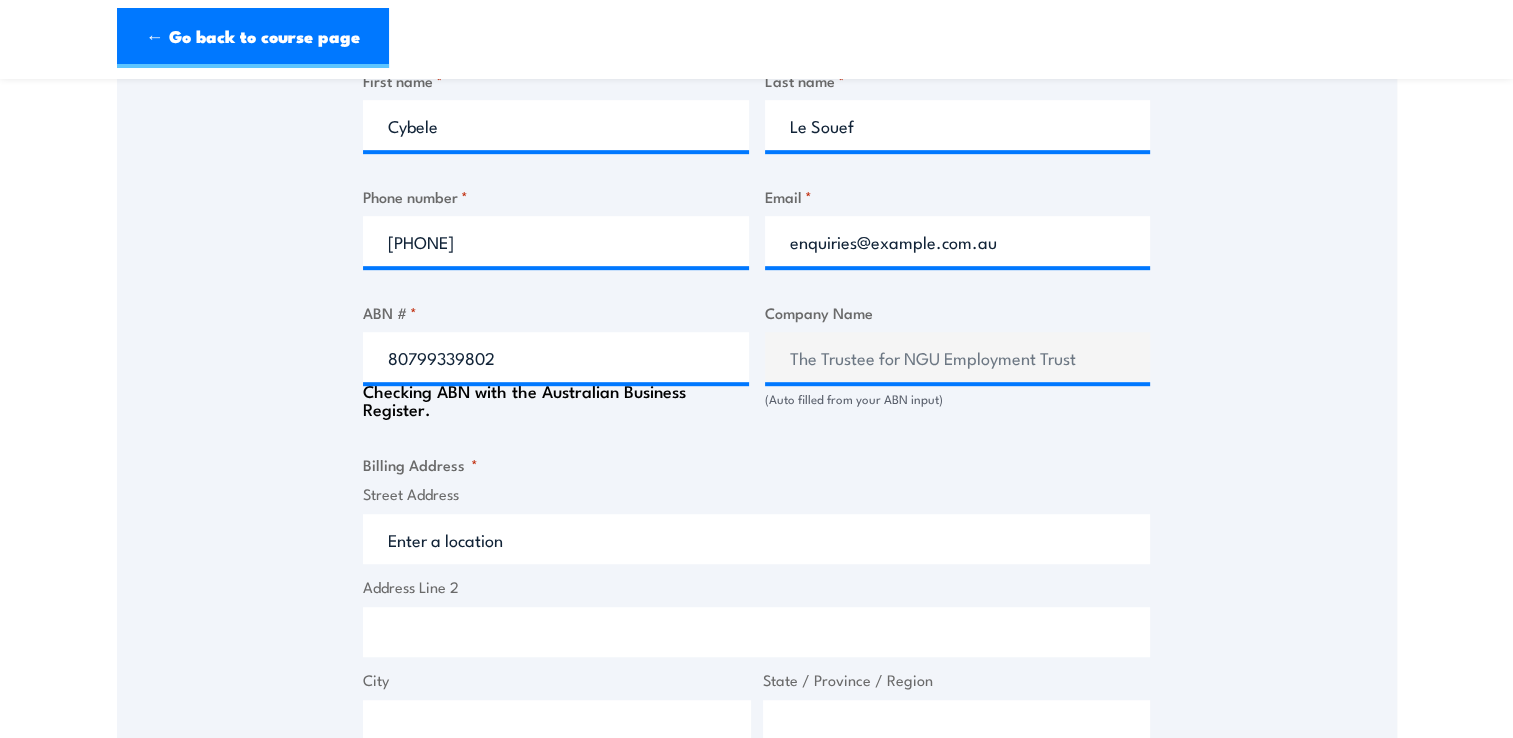 click on "Street Address" at bounding box center [756, 539] 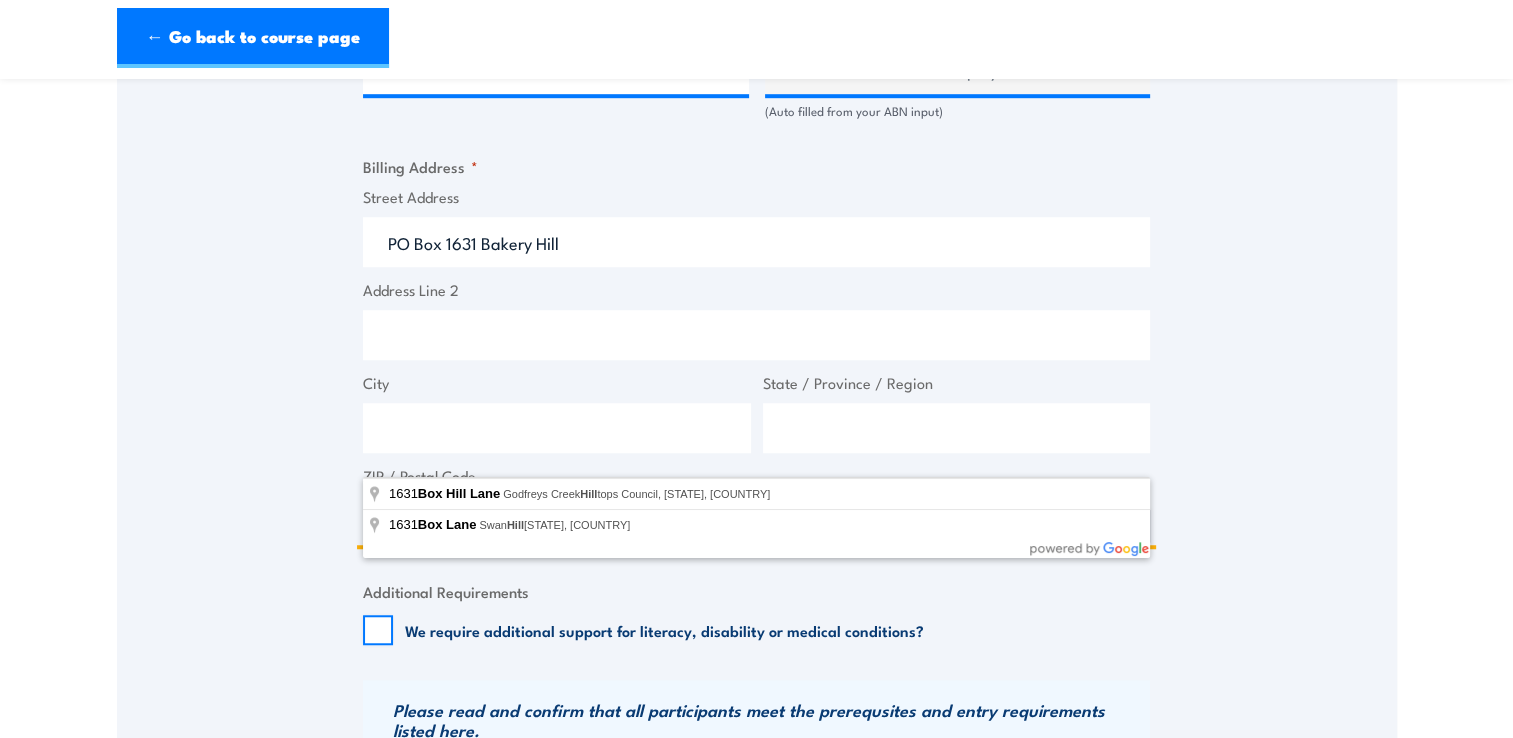 scroll, scrollTop: 1400, scrollLeft: 0, axis: vertical 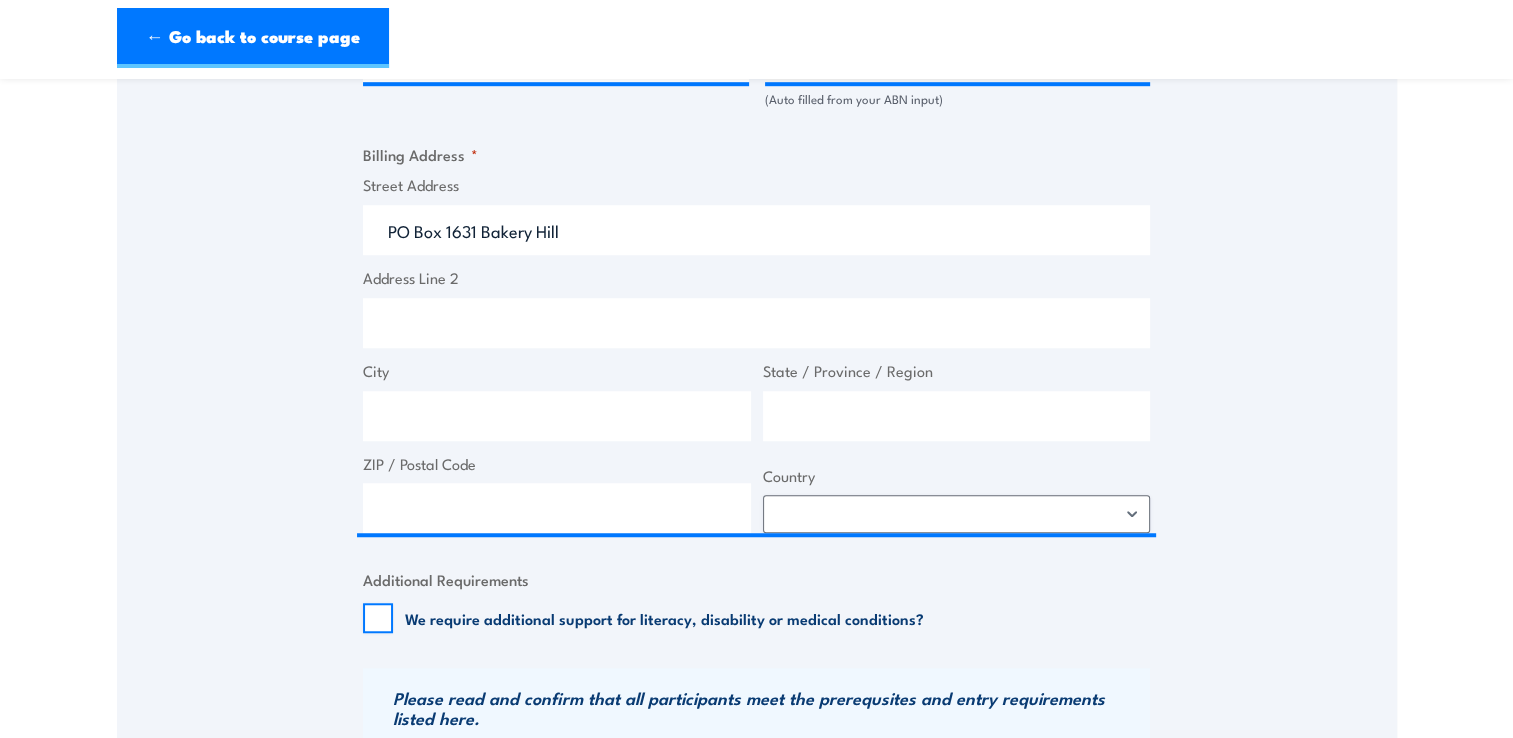 click on "Street Address" at bounding box center (756, 185) 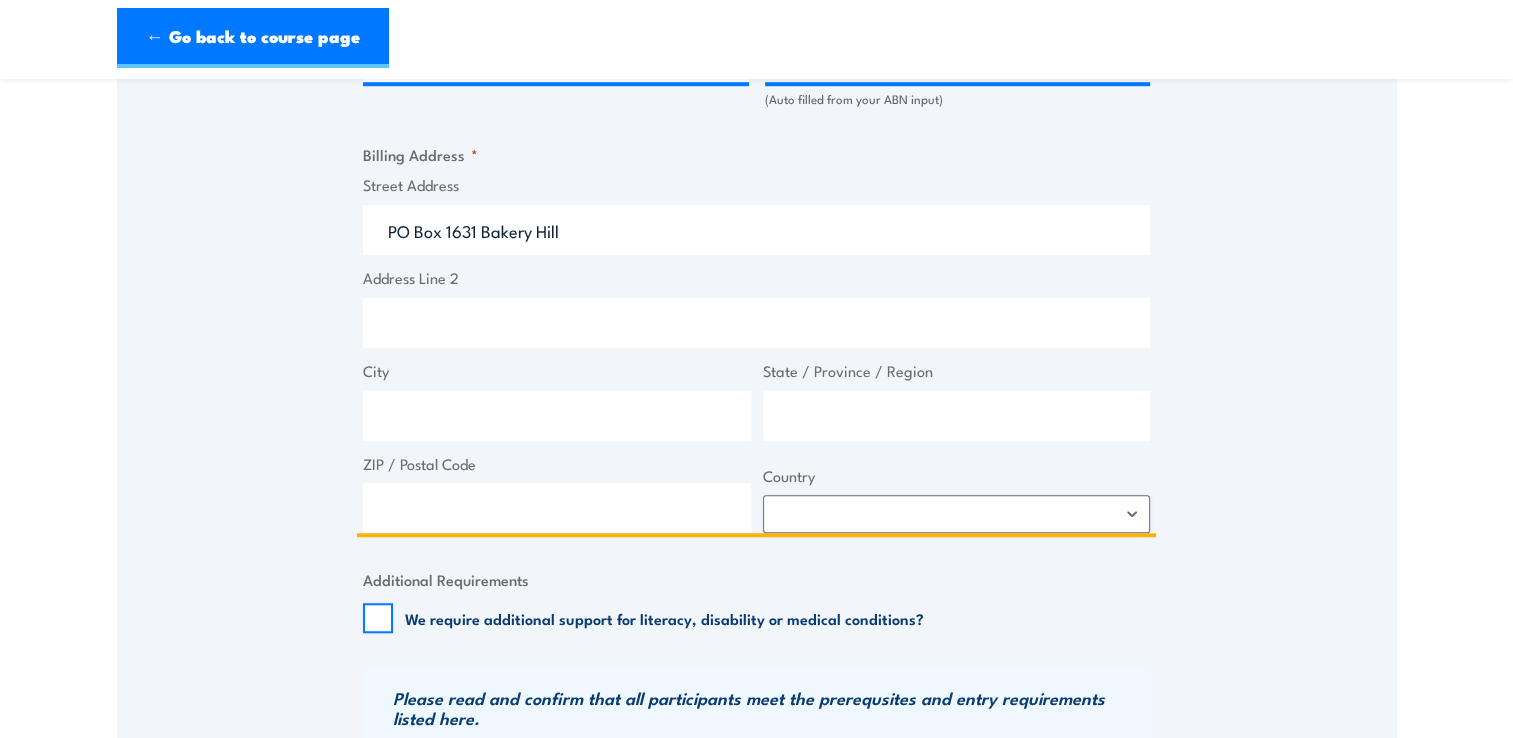 click on "PO Box 1631 Bakery Hill" at bounding box center [756, 230] 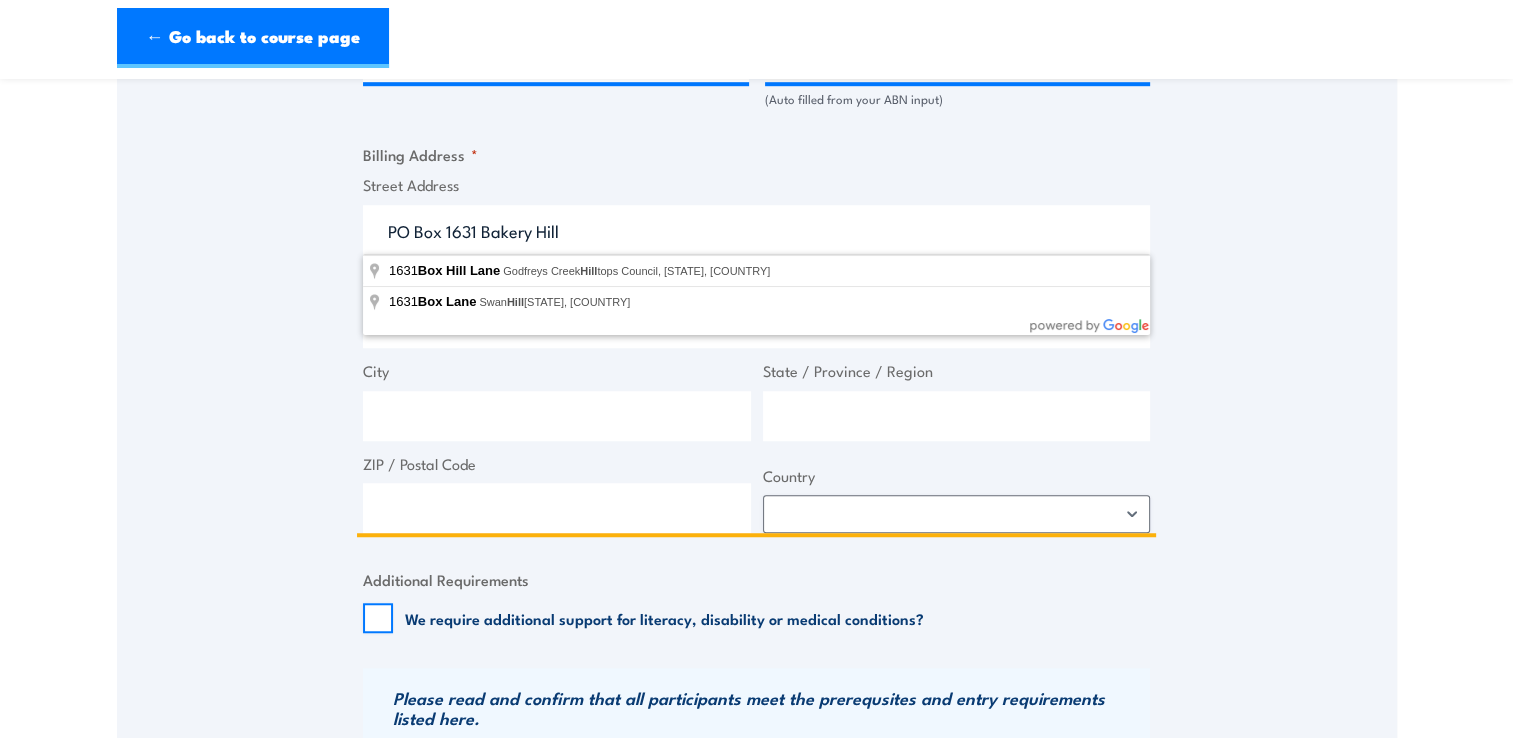 drag, startPoint x: 563, startPoint y: 231, endPoint x: 480, endPoint y: 226, distance: 83.15047 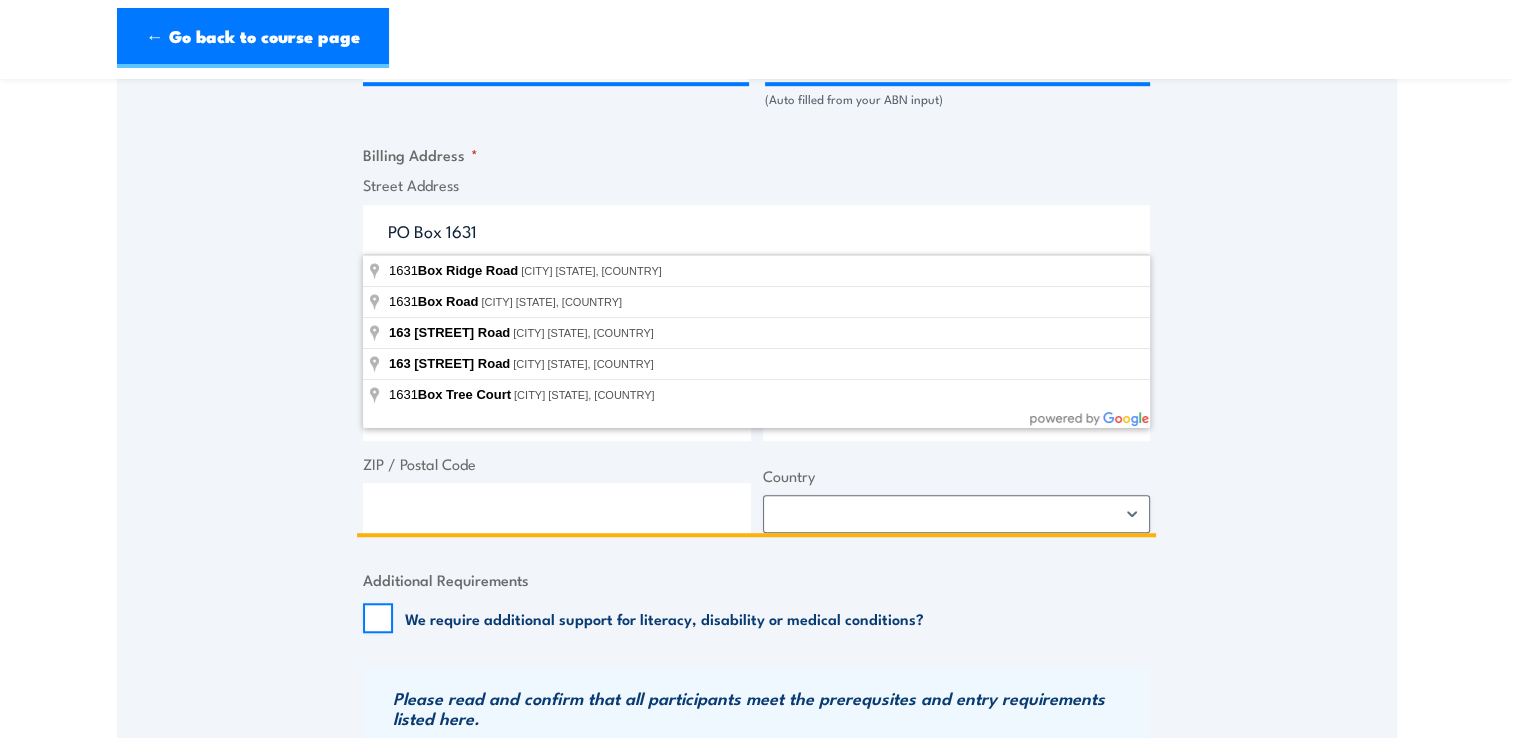 type on "PO Box 1631" 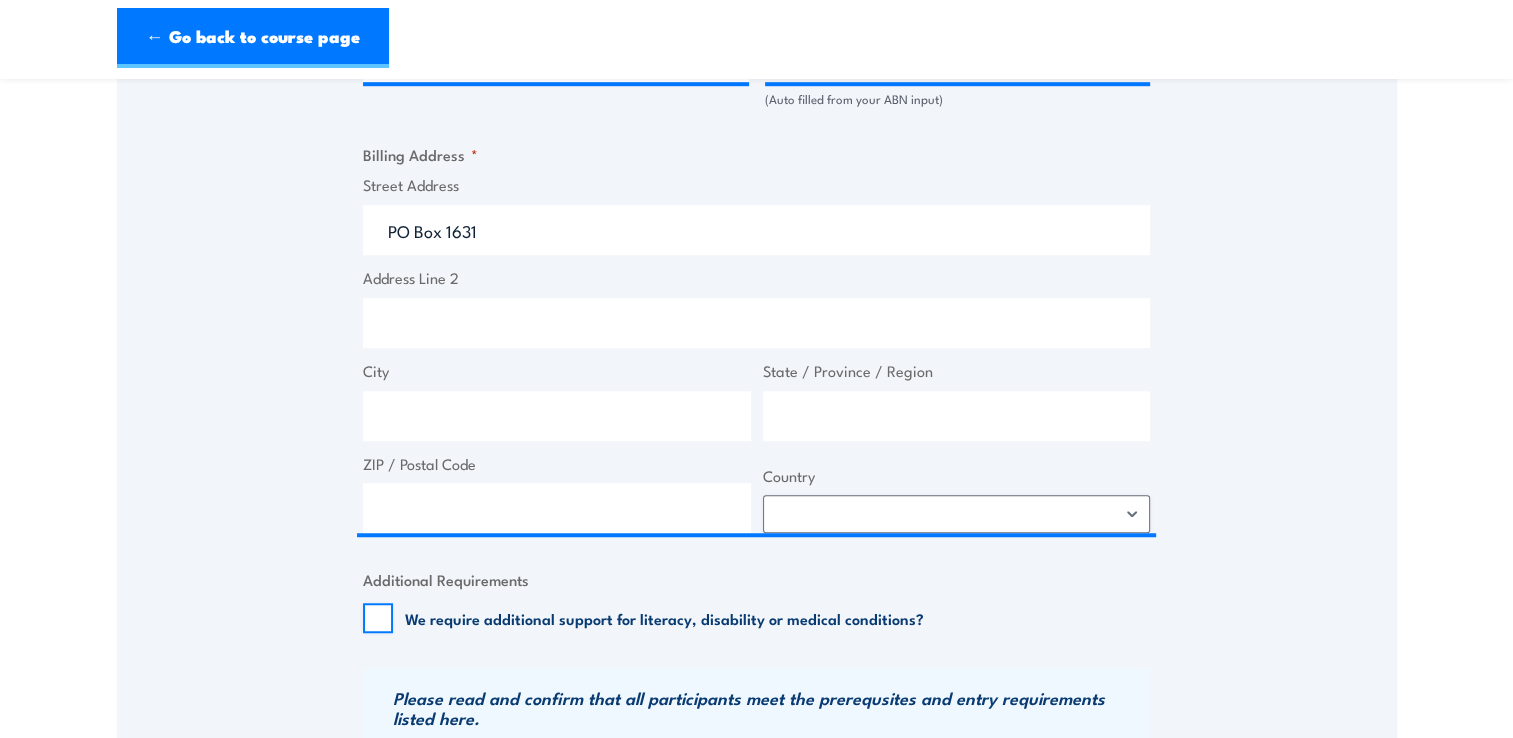 click on "Speak to a specialist
CALL  1300 885 530
CALL  1300 885 530
" * " indicates required fields
1 Billing Details 2 Participants 3 Payment
Billing details I am enroling as: *
An individual (I am paying for this myself)
A corporate customer paying with a credit card
*" at bounding box center [757, 69] 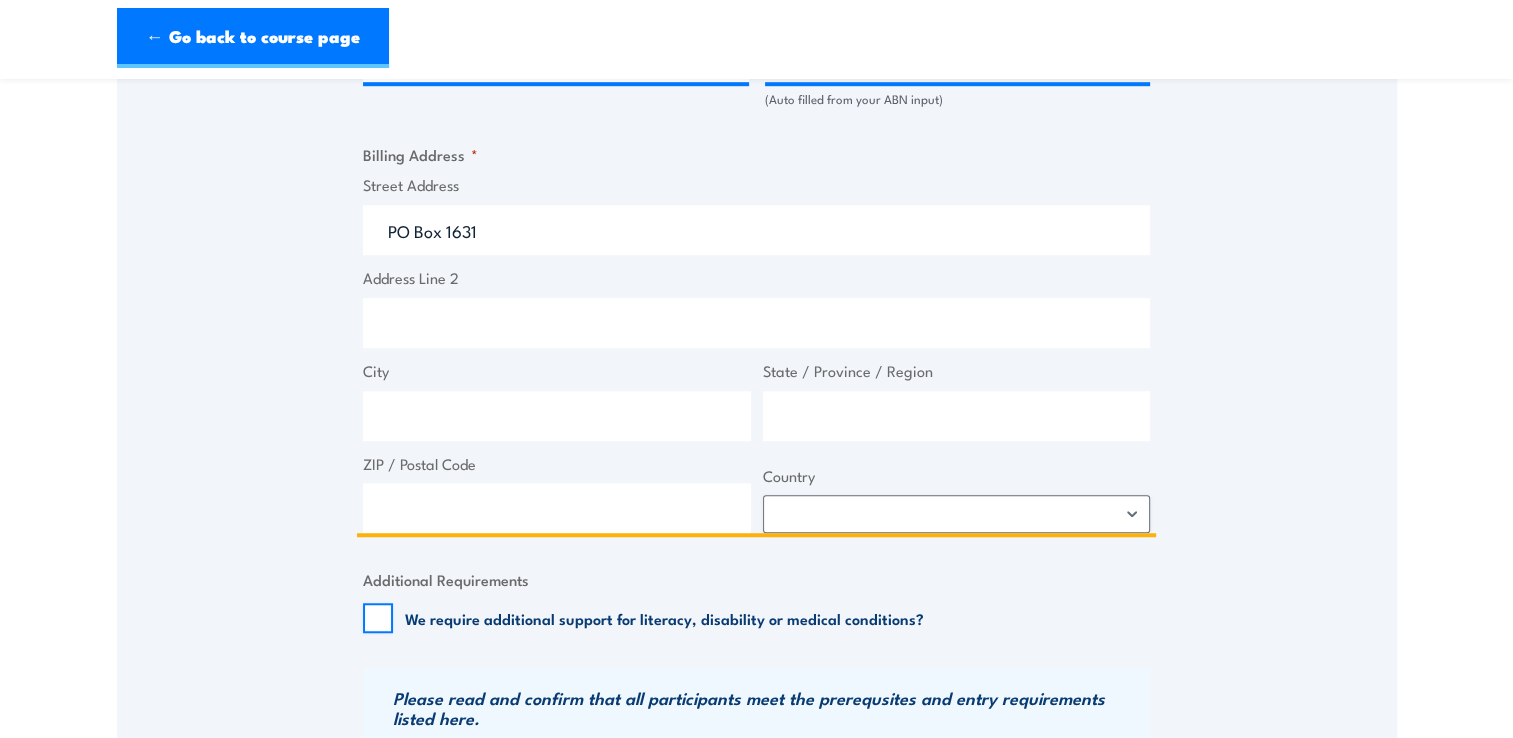 click on "City" at bounding box center [557, 416] 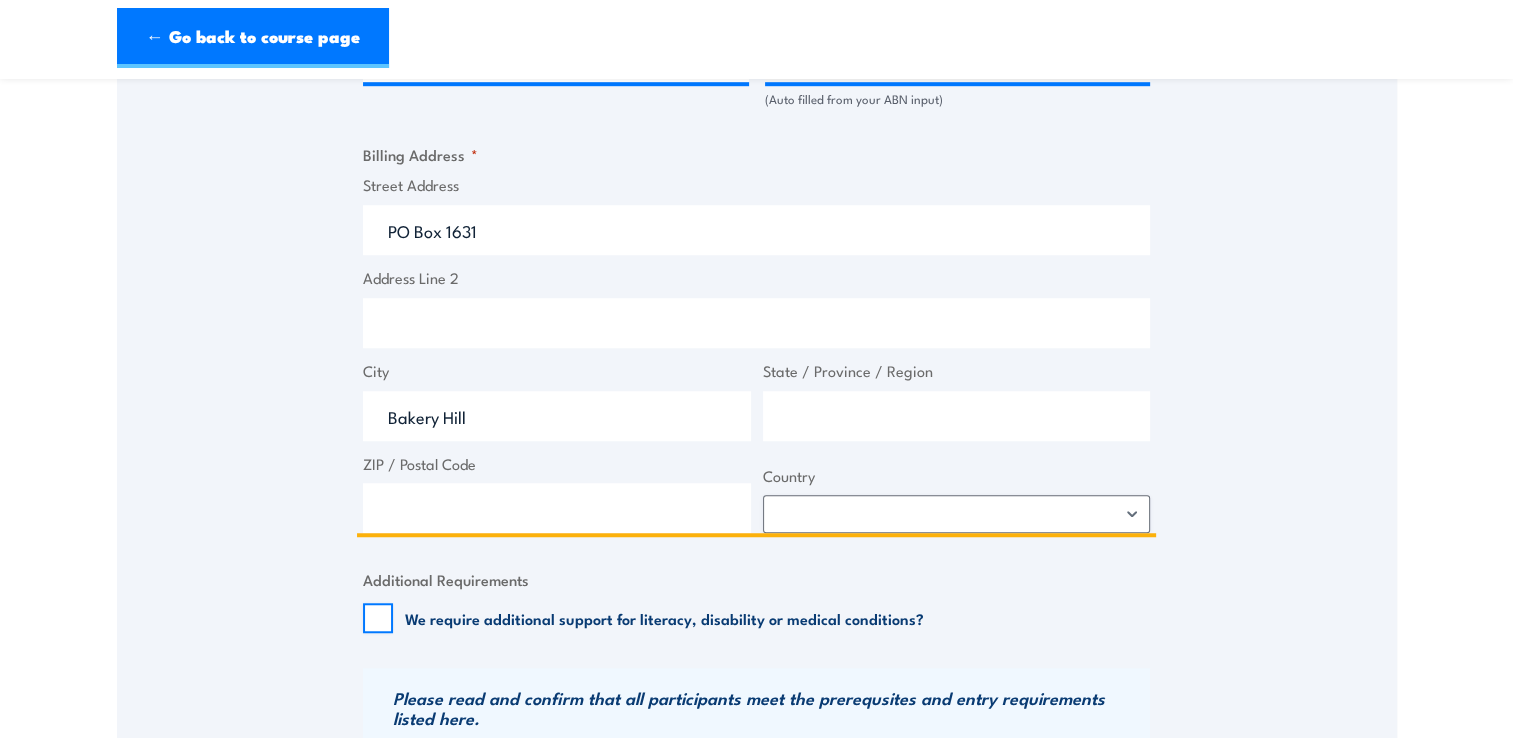 type on "Bakery Hill" 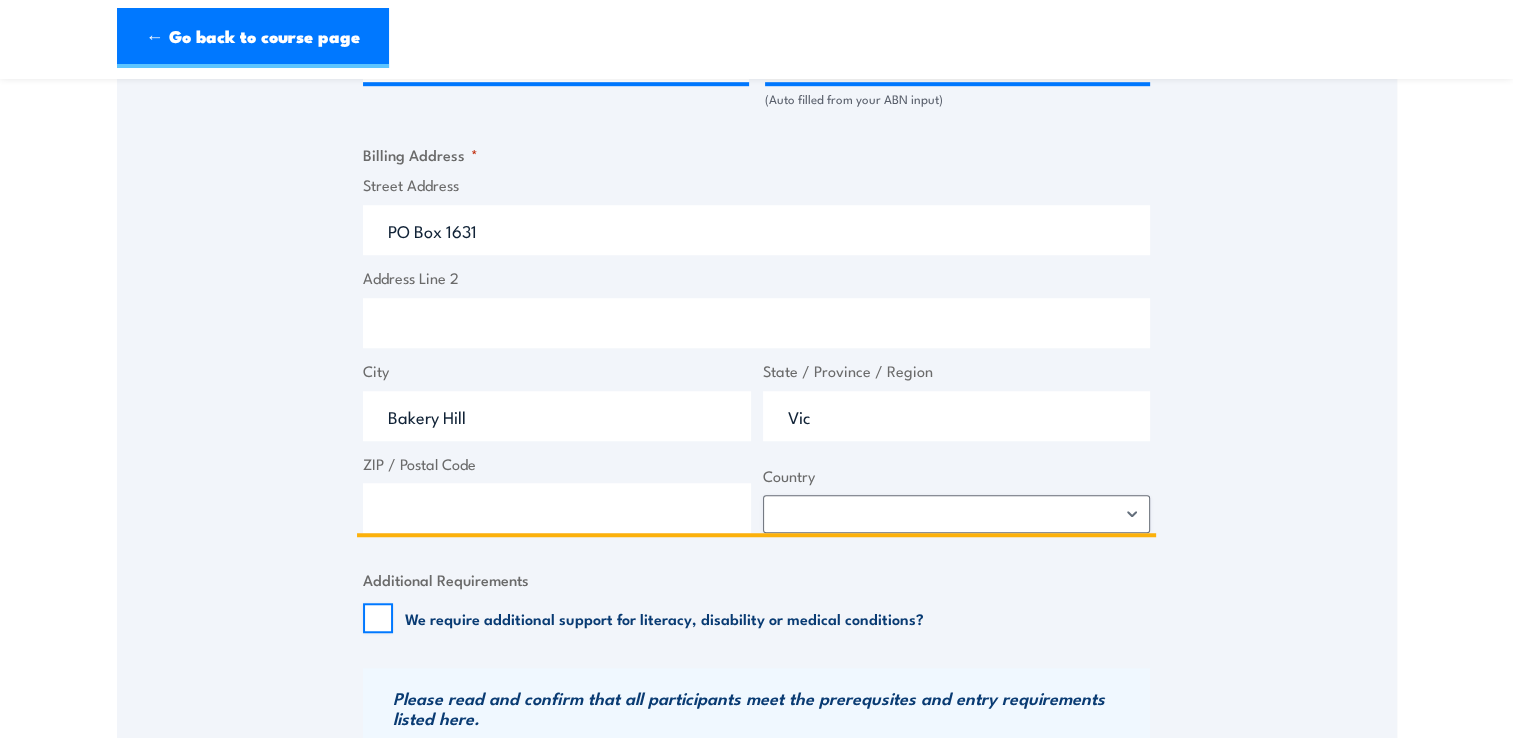 type on "Vic" 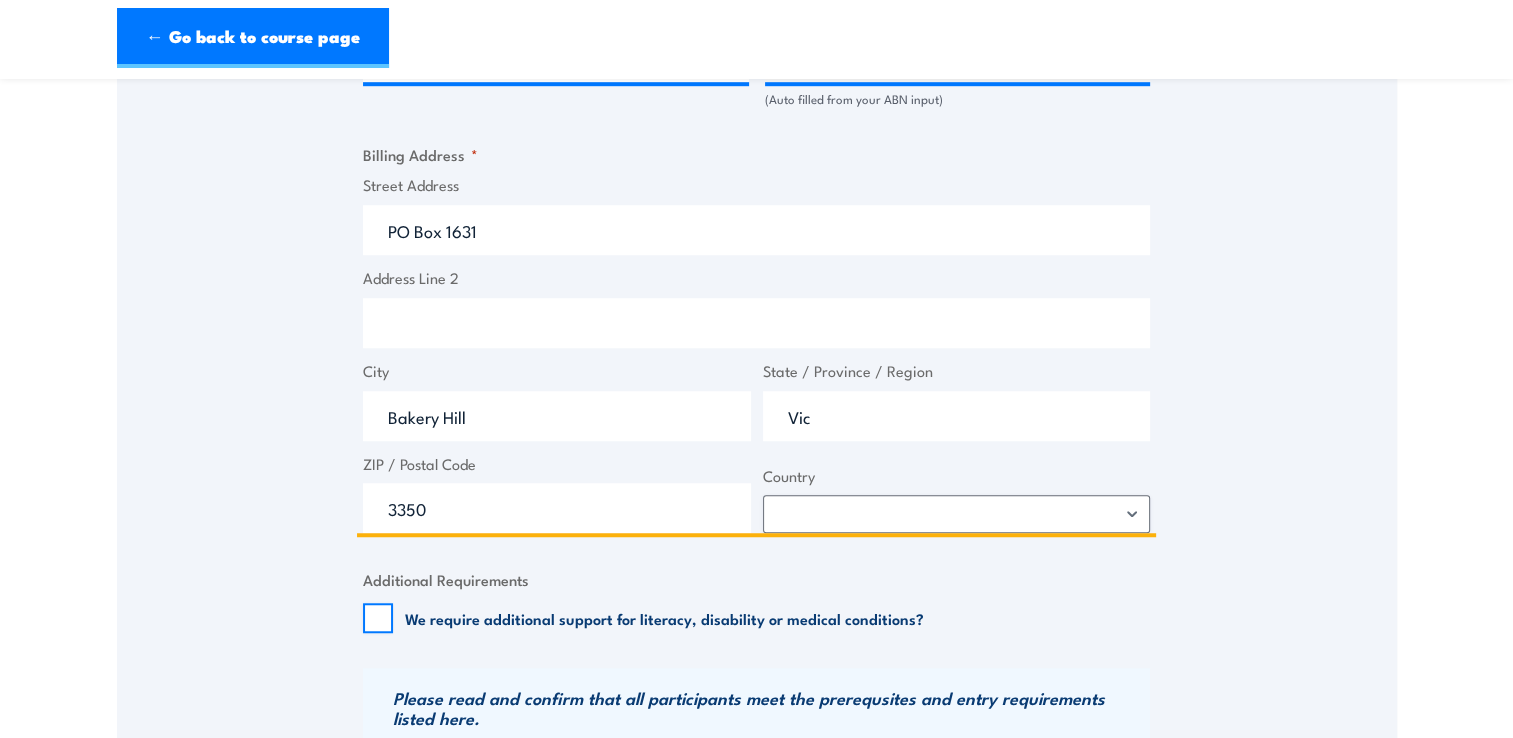 type on "3350" 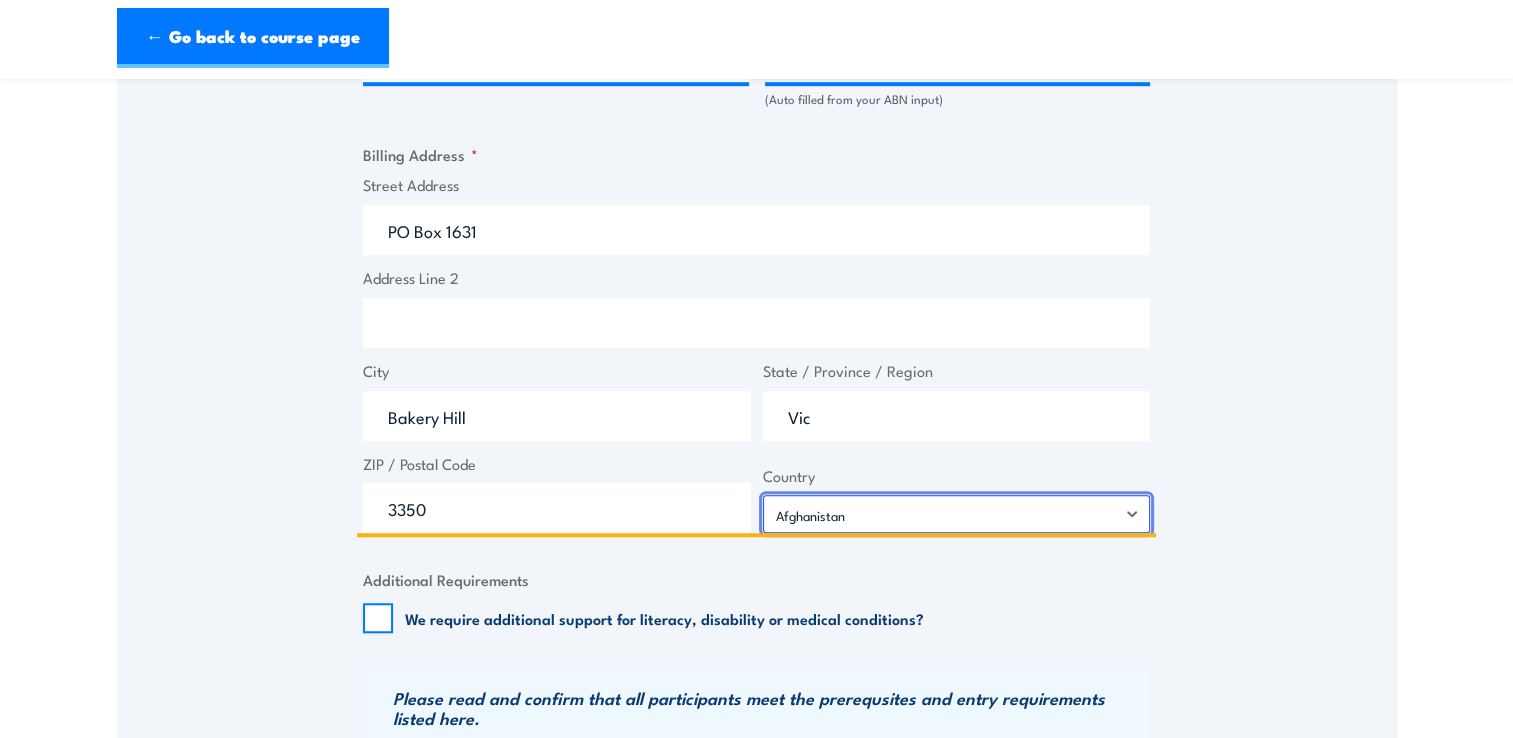 select on "Australia" 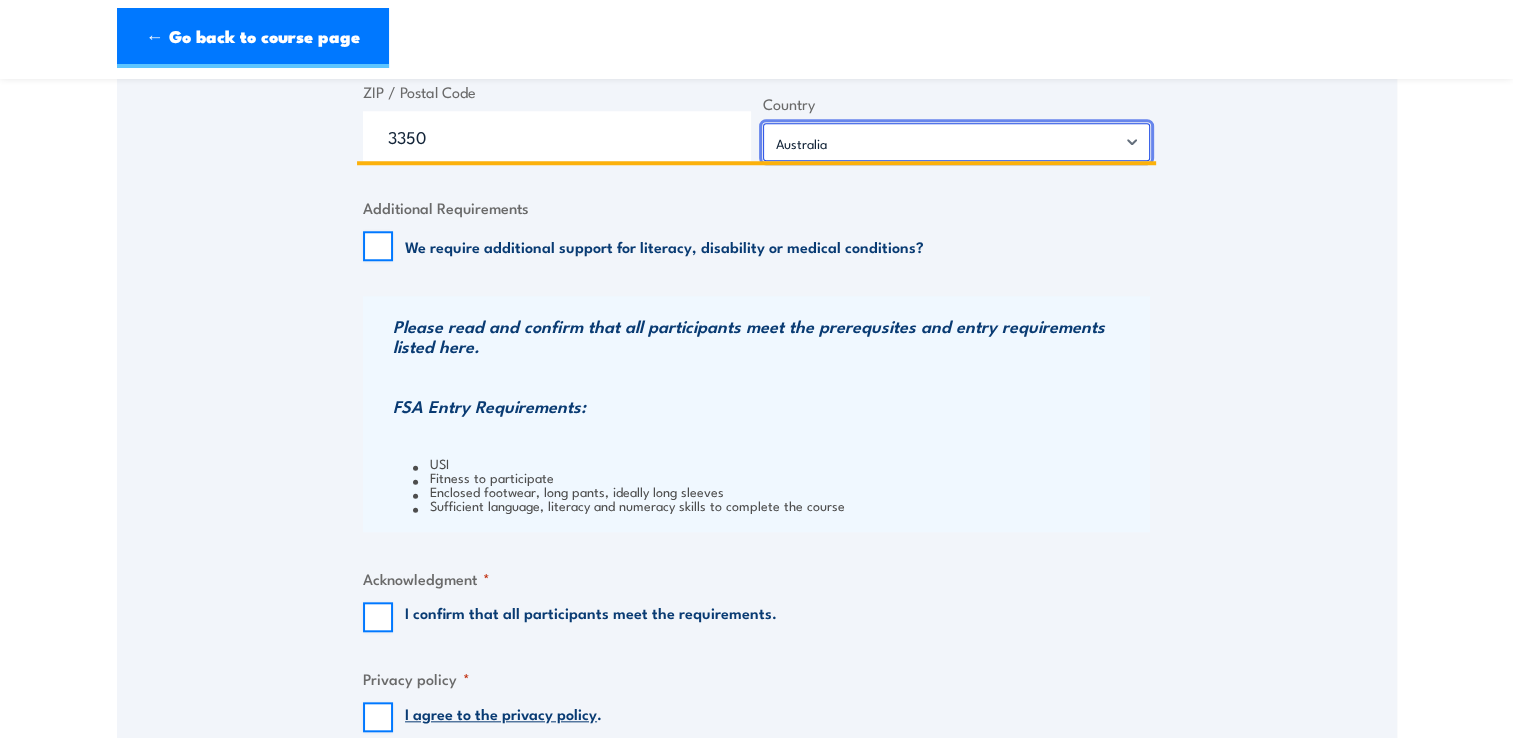 scroll, scrollTop: 1800, scrollLeft: 0, axis: vertical 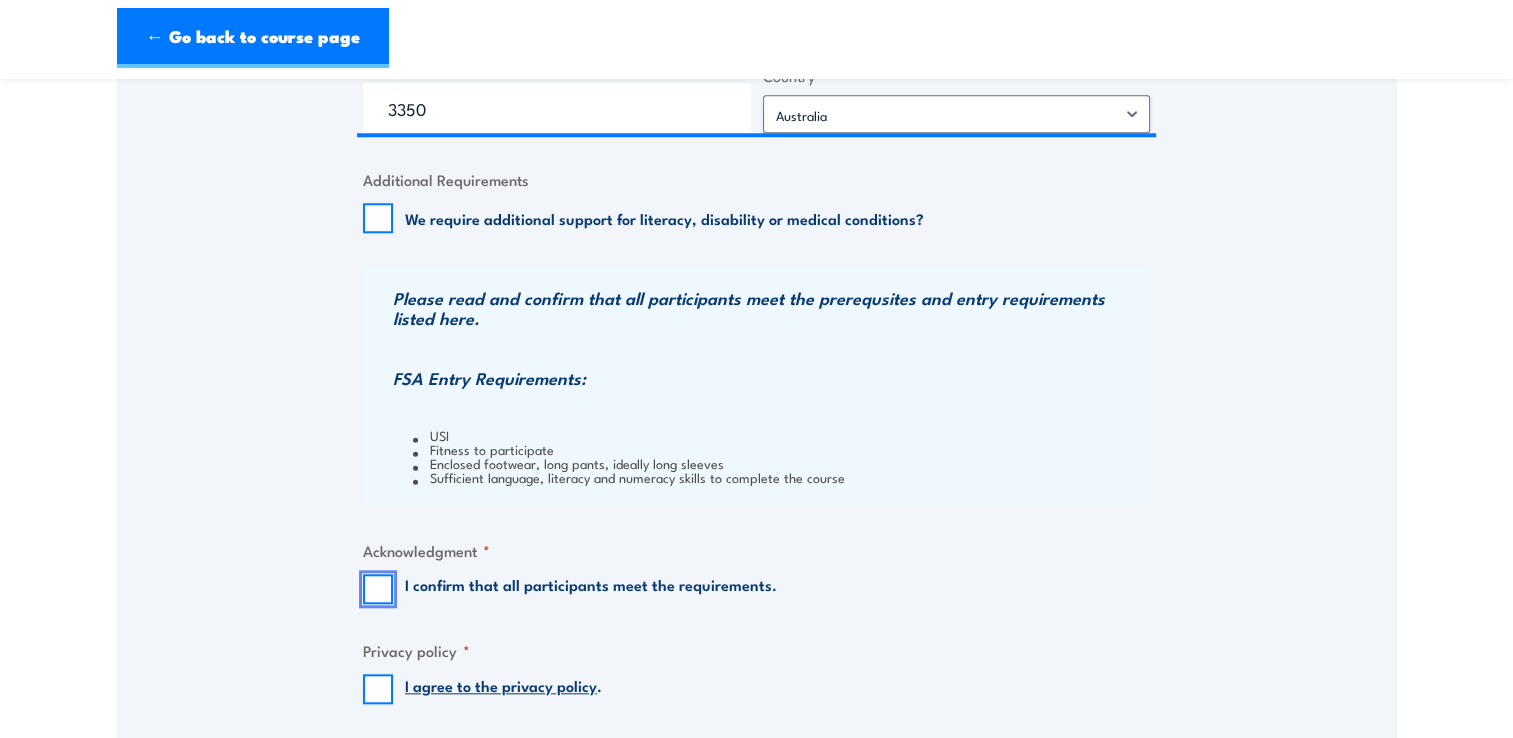 click on "I confirm that all participants meet the requirements." at bounding box center (378, 589) 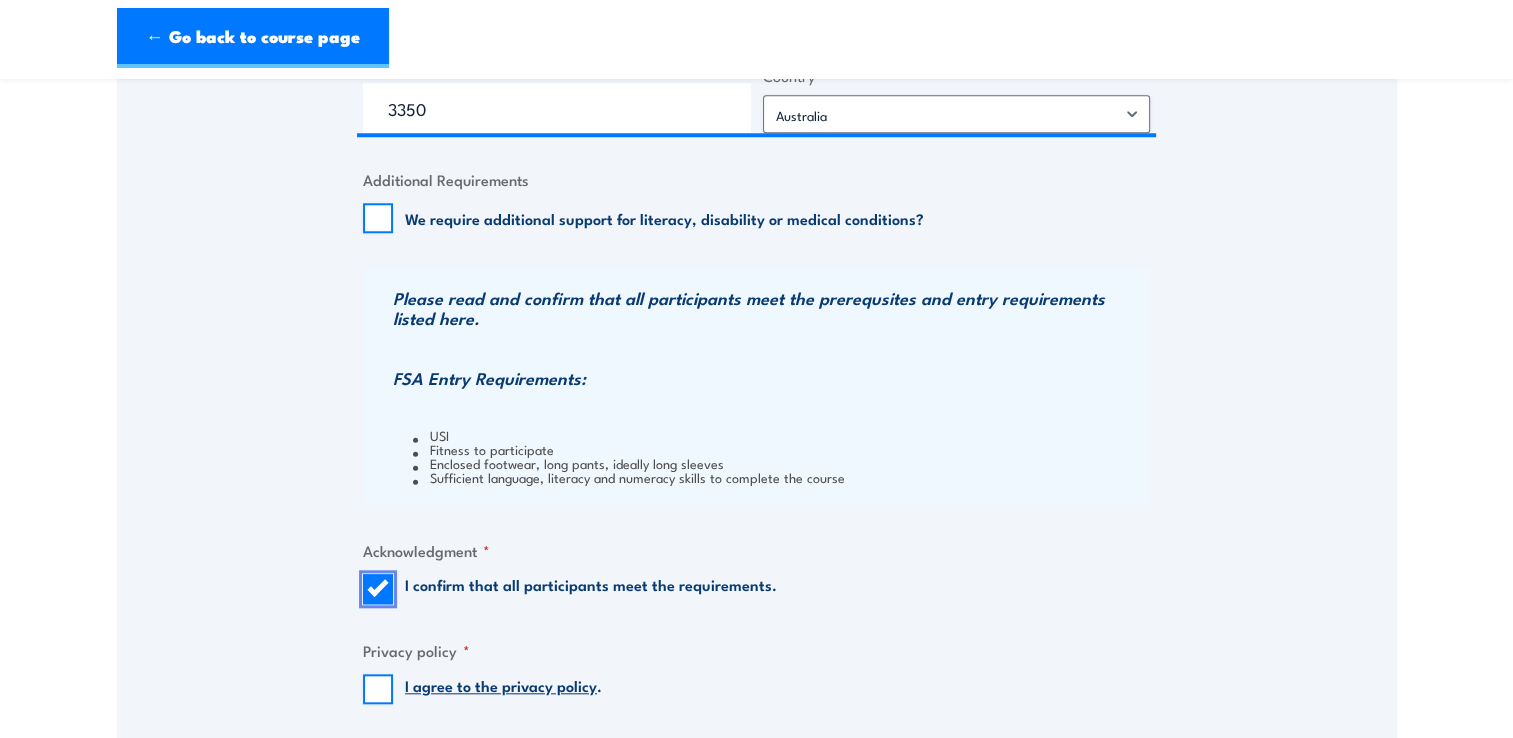 scroll, scrollTop: 1900, scrollLeft: 0, axis: vertical 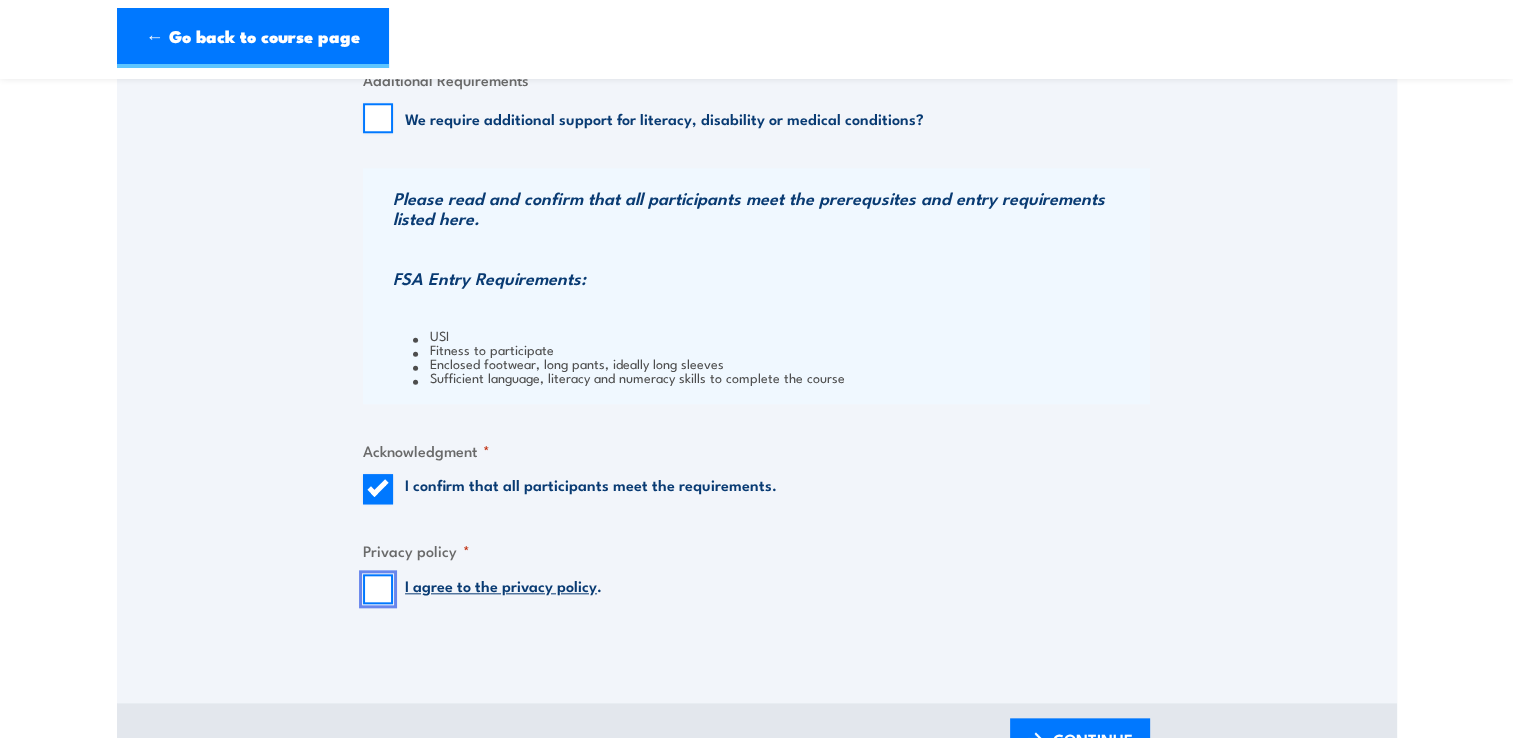 click on "I agree to the privacy policy ." at bounding box center (378, 589) 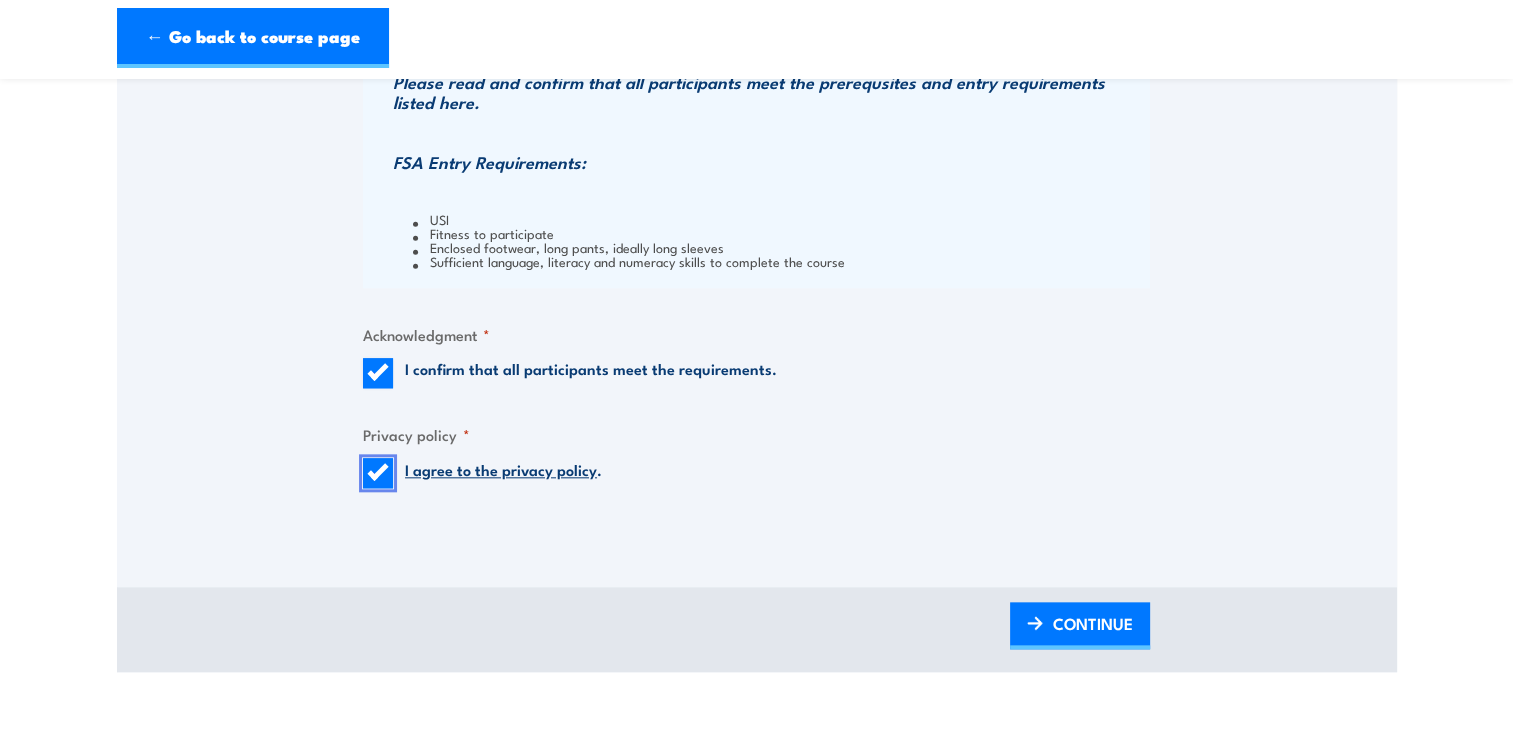 scroll, scrollTop: 2200, scrollLeft: 0, axis: vertical 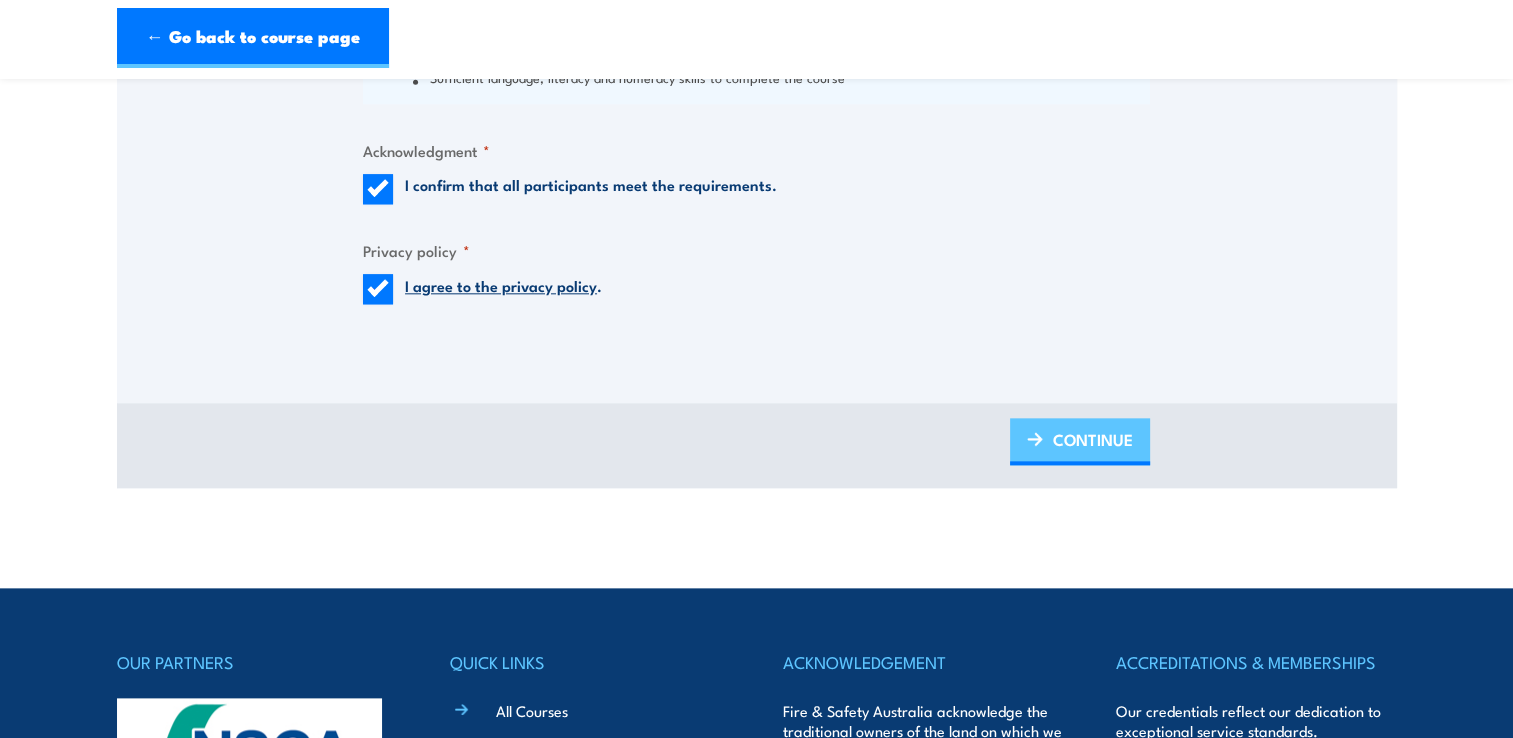 click on "CONTINUE" at bounding box center [1093, 439] 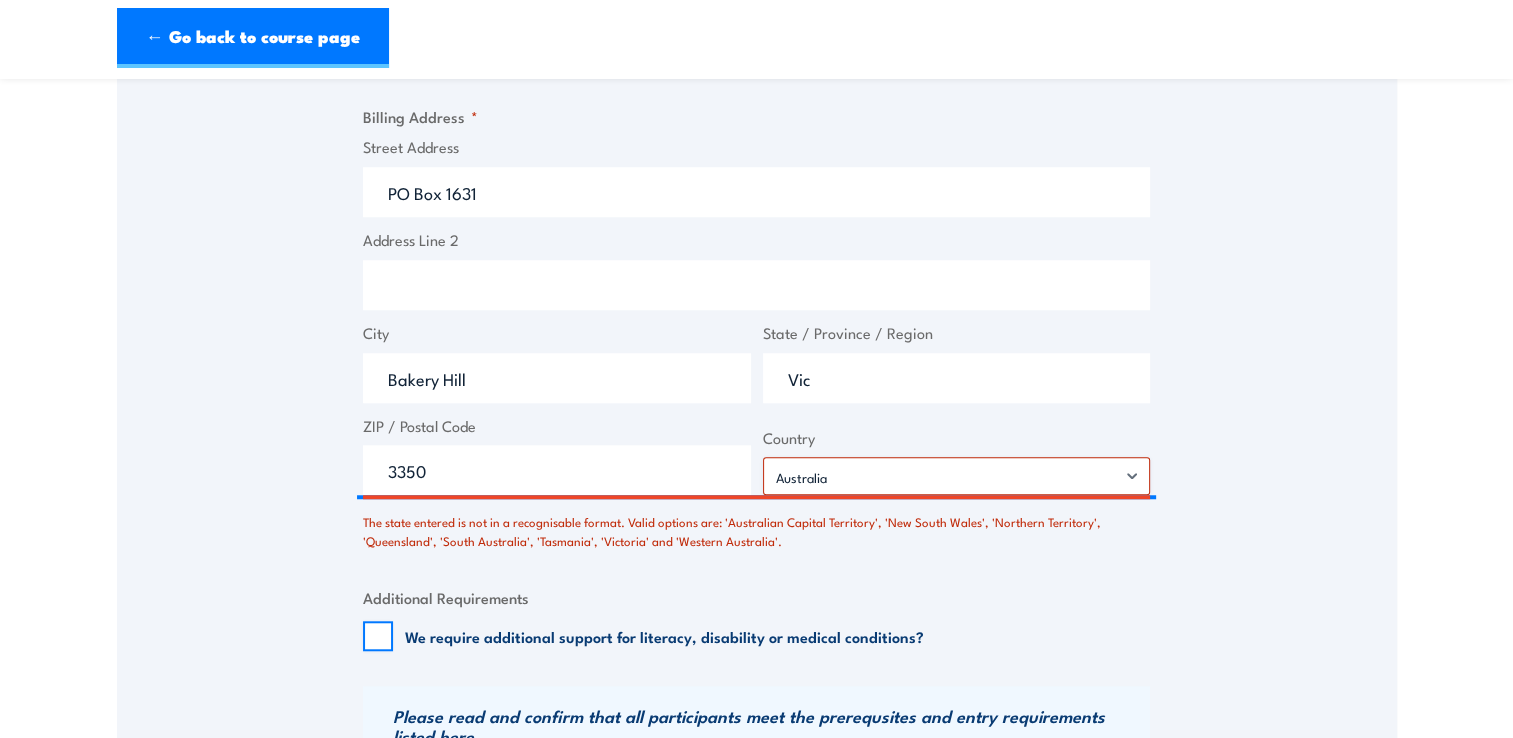 scroll, scrollTop: 256, scrollLeft: 0, axis: vertical 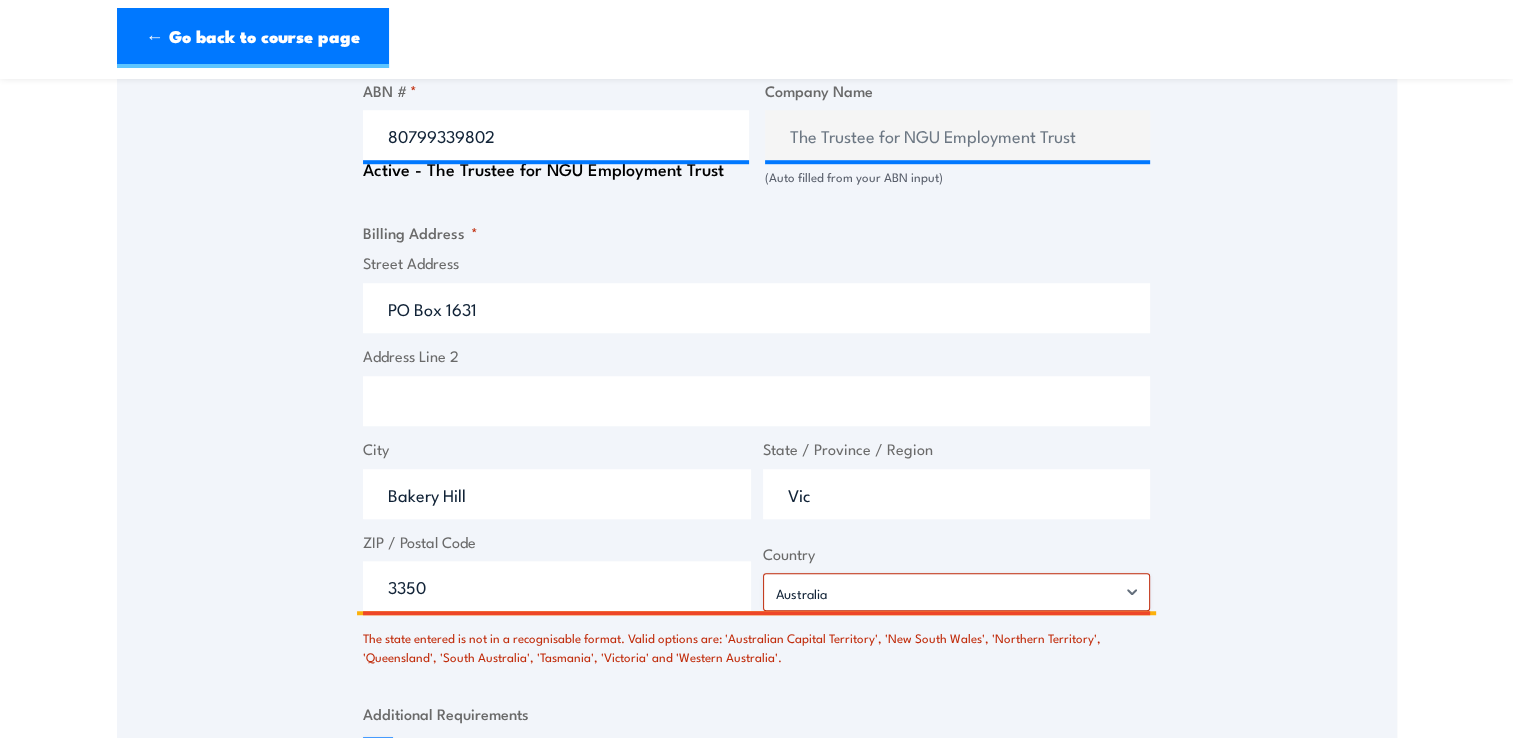 click on "Vic" at bounding box center (957, 494) 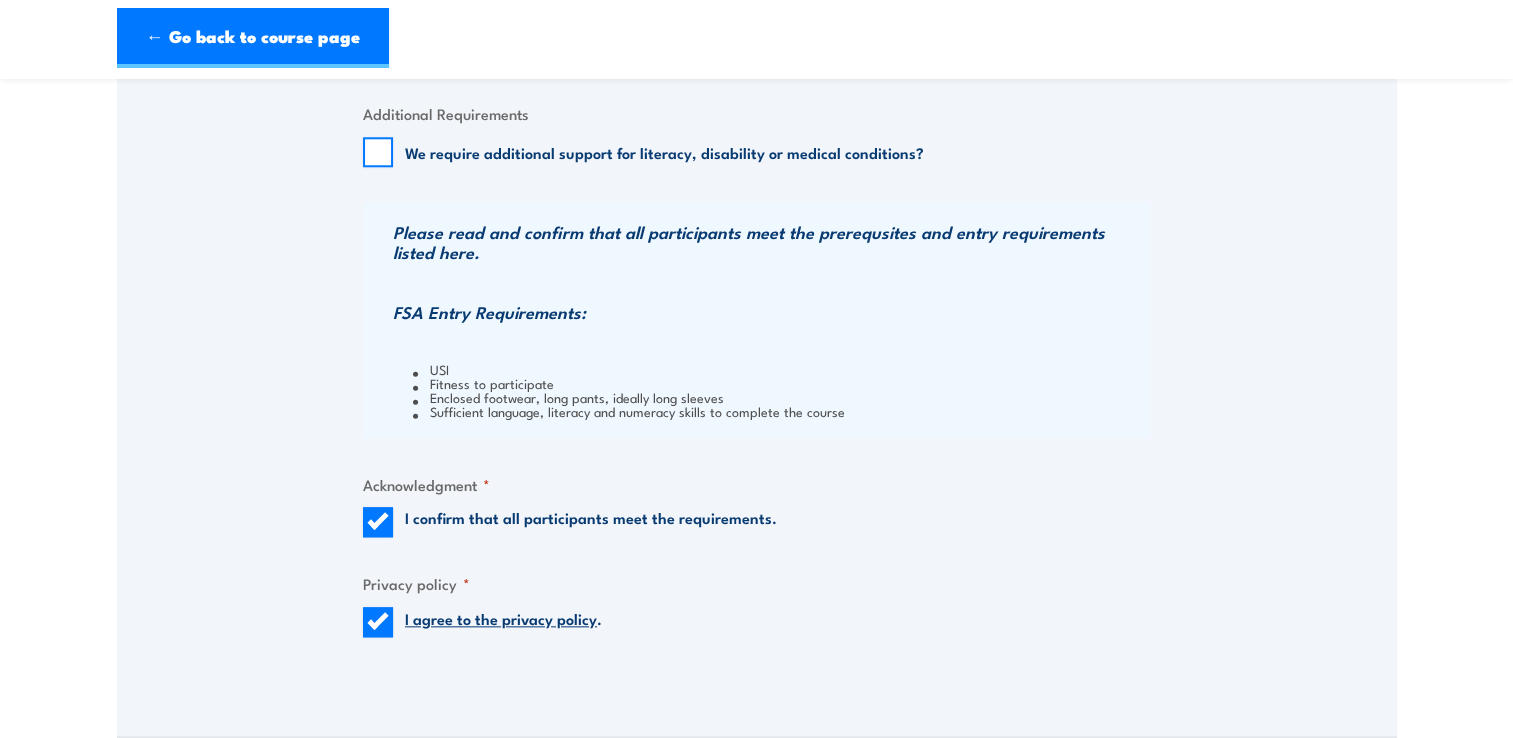 scroll, scrollTop: 2300, scrollLeft: 0, axis: vertical 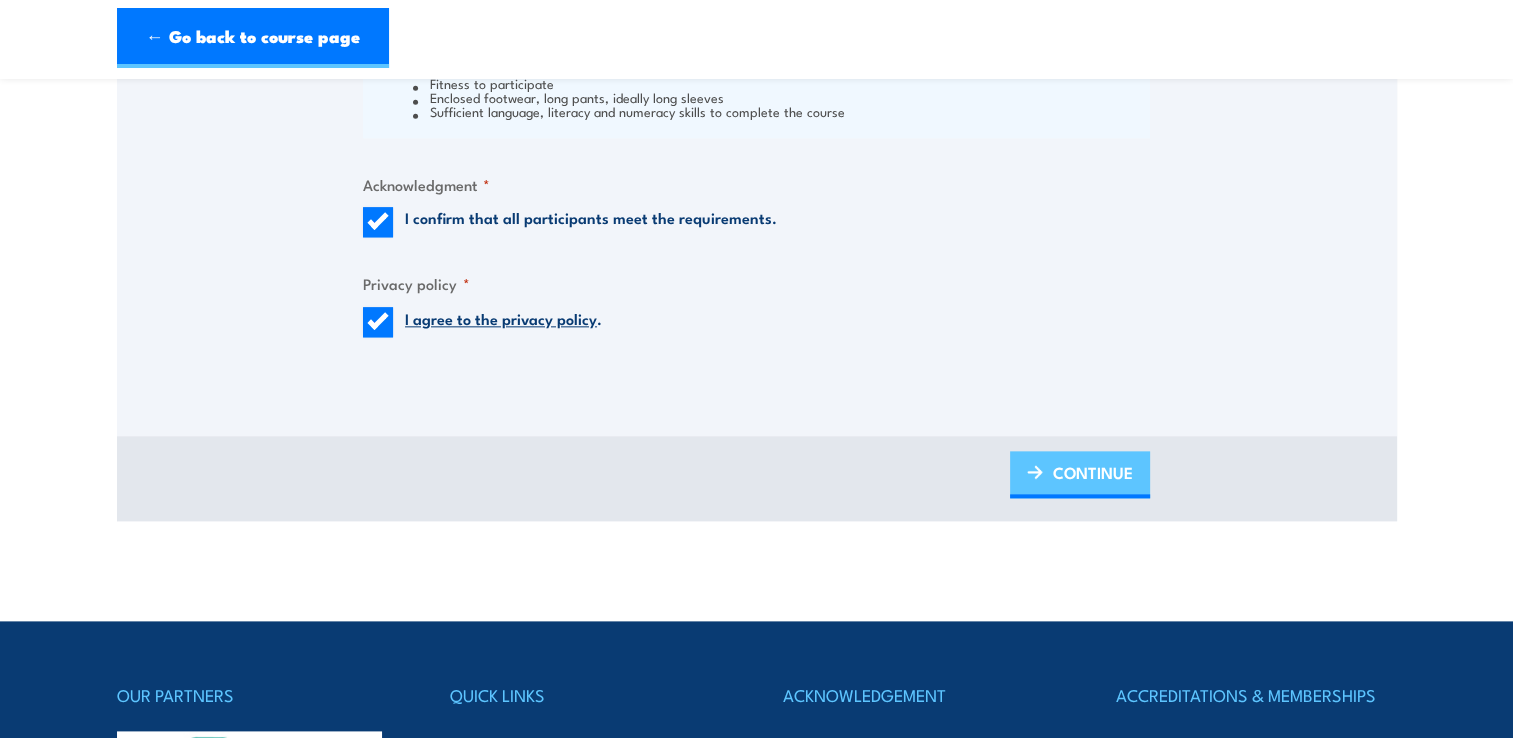 type on "Victoria" 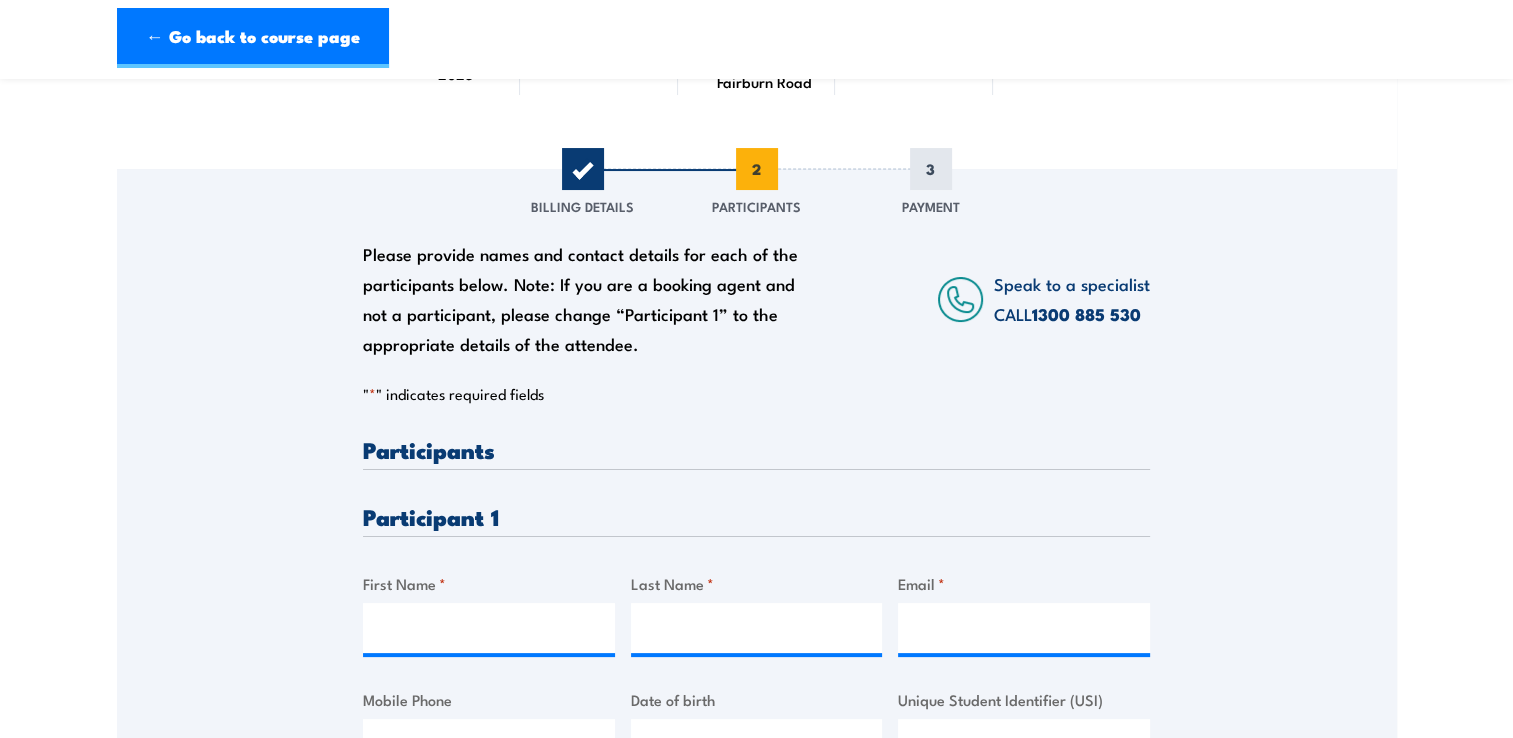scroll, scrollTop: 0, scrollLeft: 0, axis: both 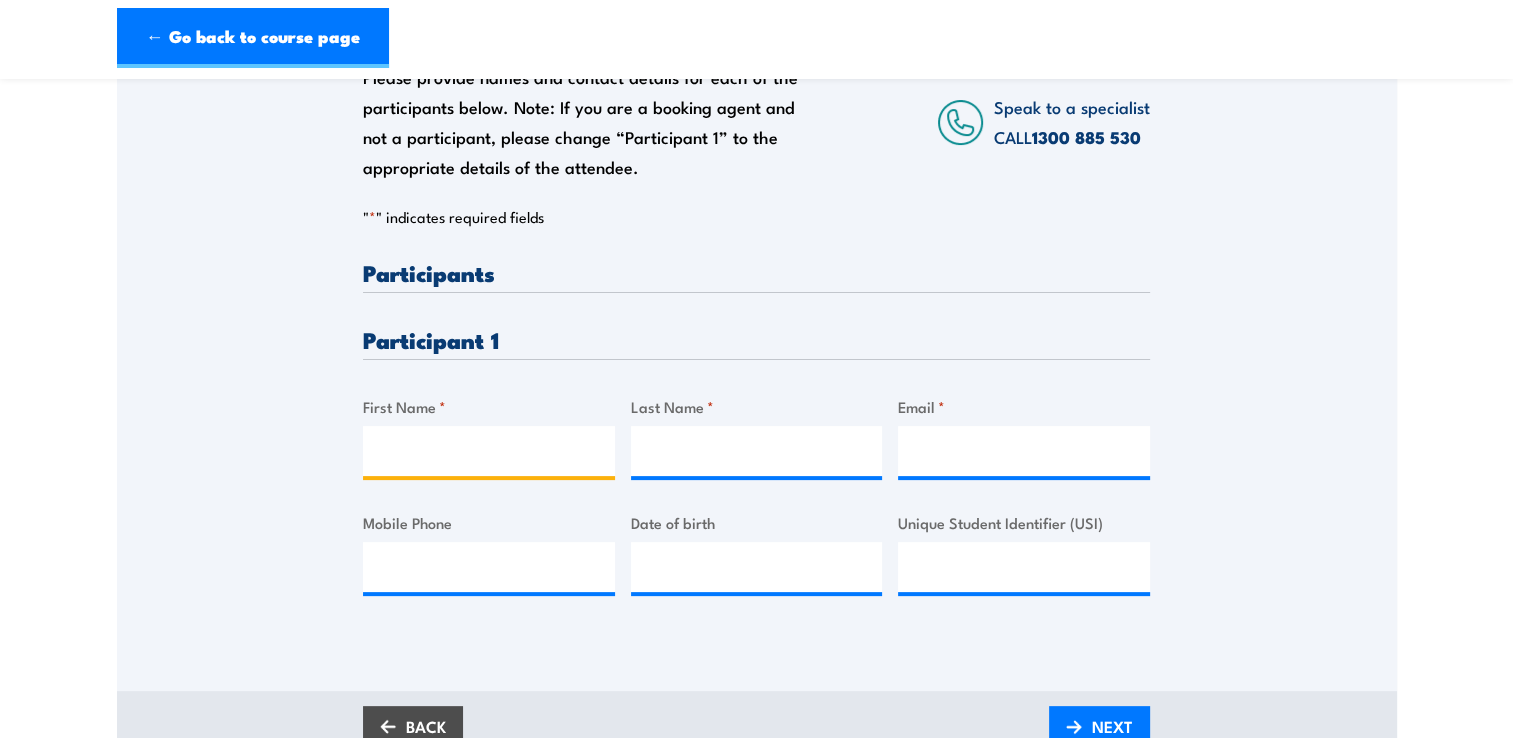 click on "First Name *" at bounding box center (489, 451) 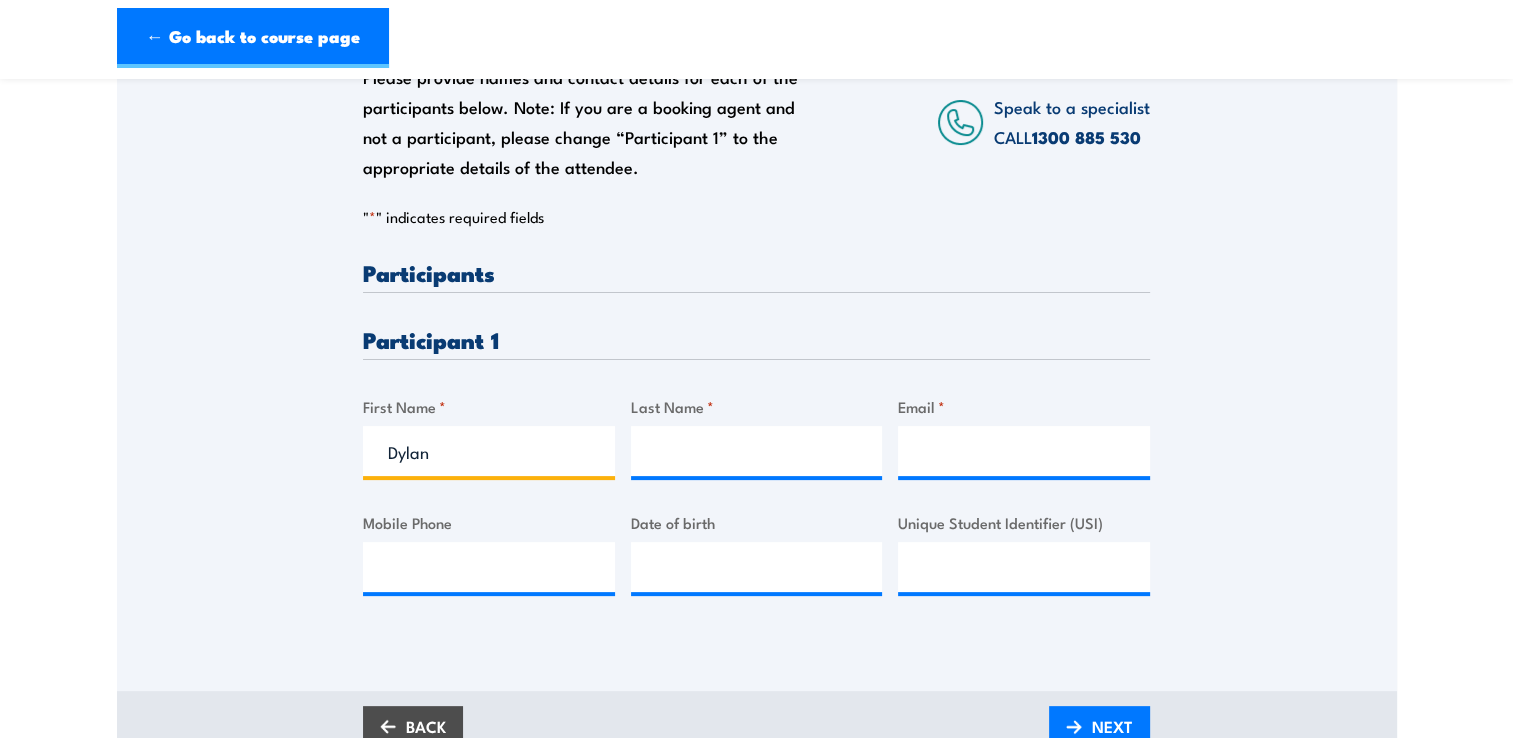 type on "Dylan" 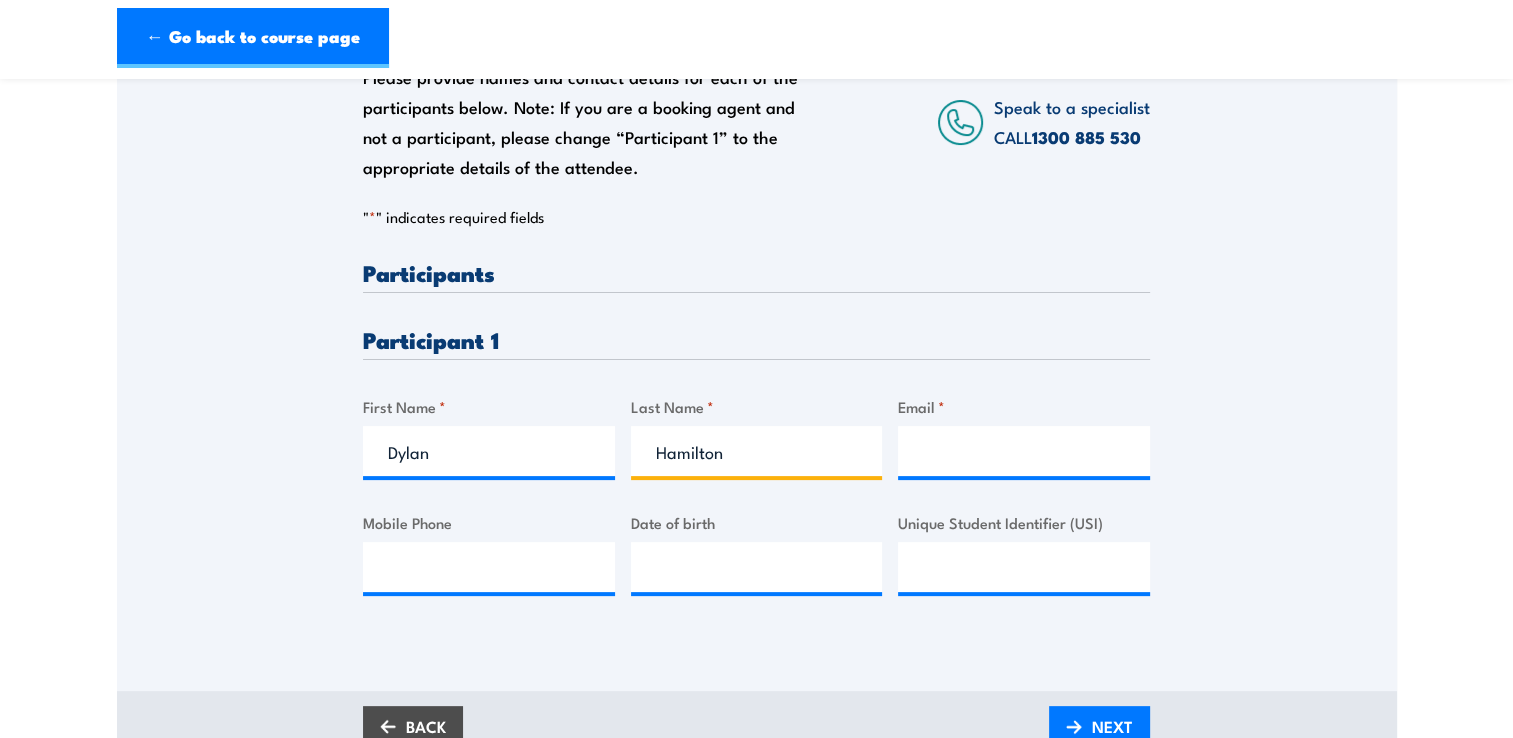 type on "Hamilton" 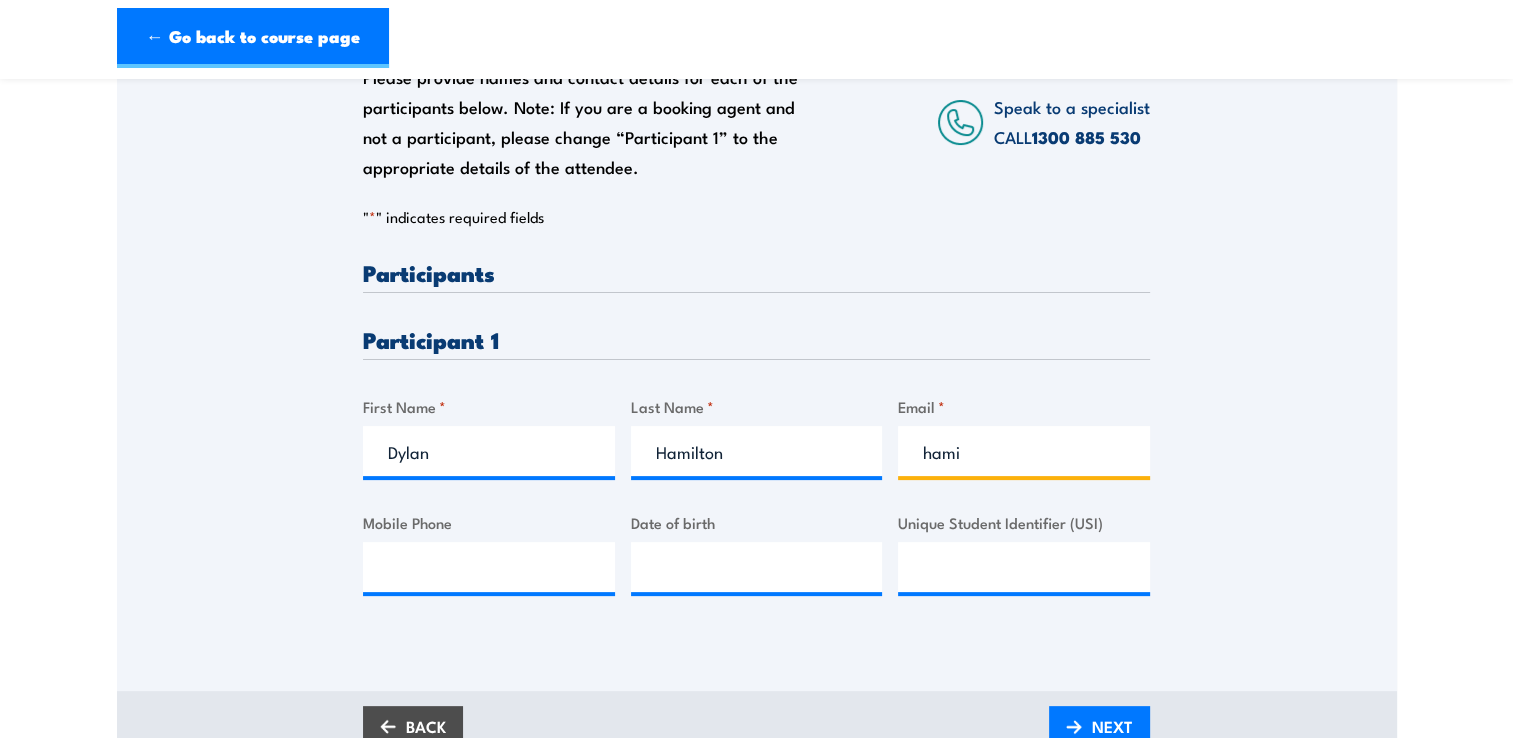 type on "hamiltondylan022@gmail.com" 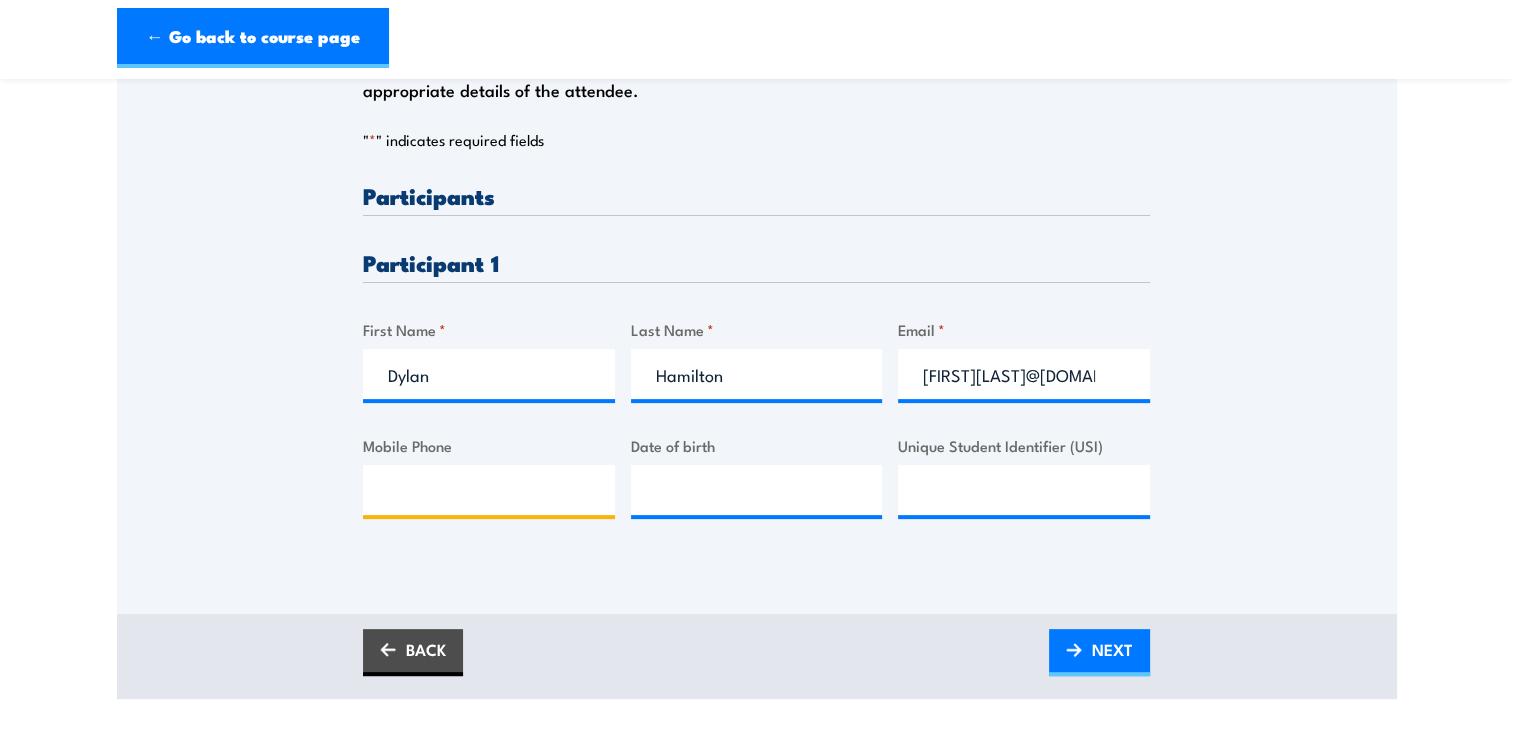 scroll, scrollTop: 600, scrollLeft: 0, axis: vertical 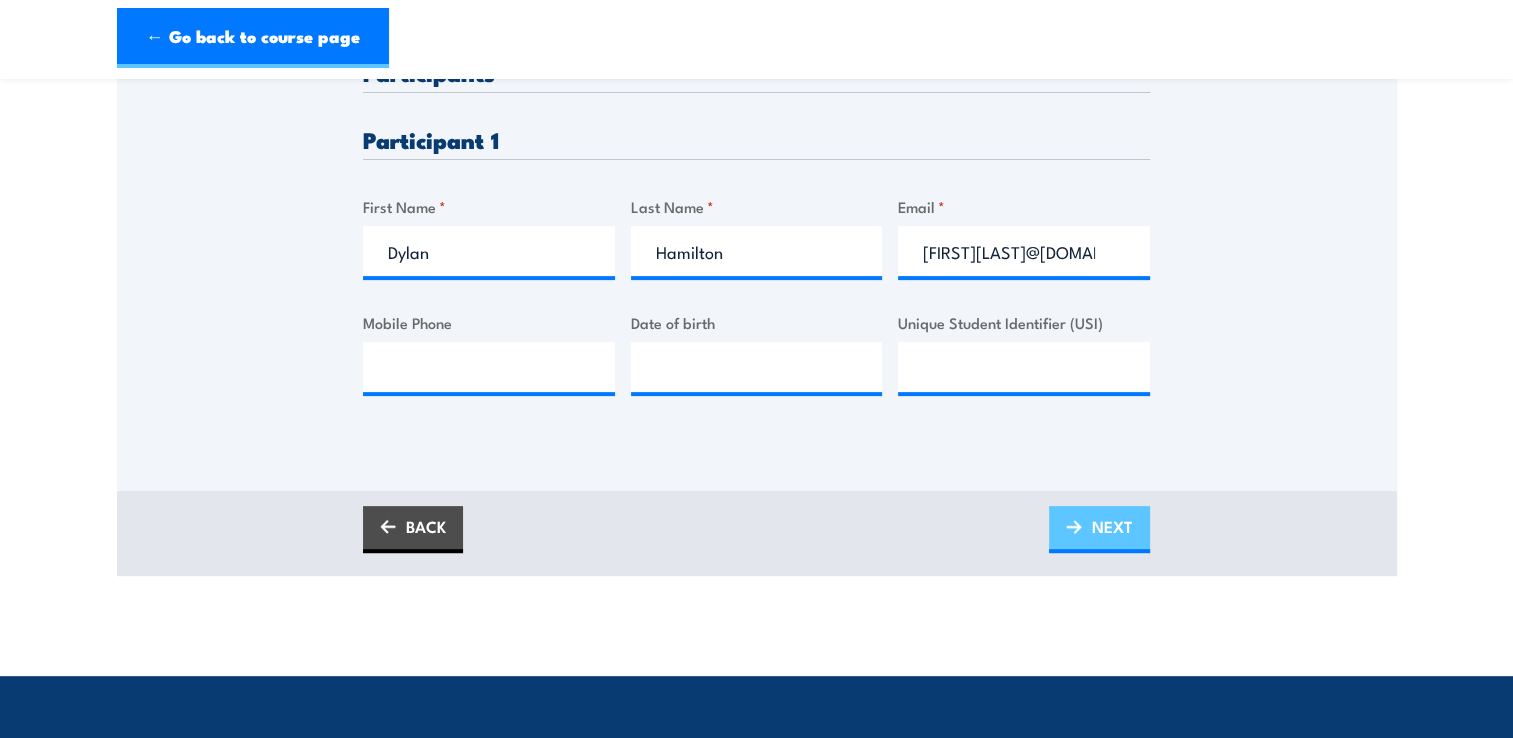 click on "NEXT" at bounding box center (1112, 526) 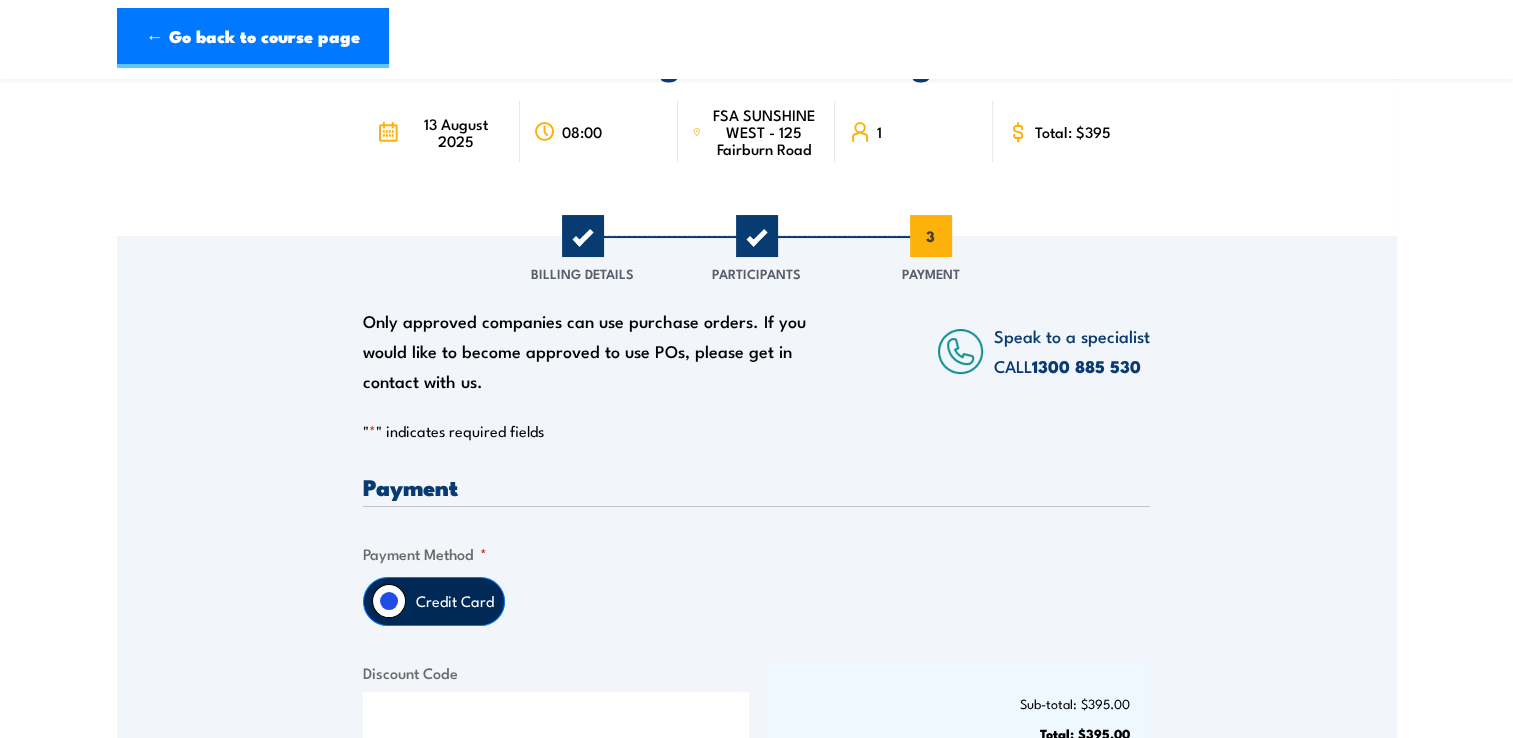 scroll, scrollTop: 0, scrollLeft: 0, axis: both 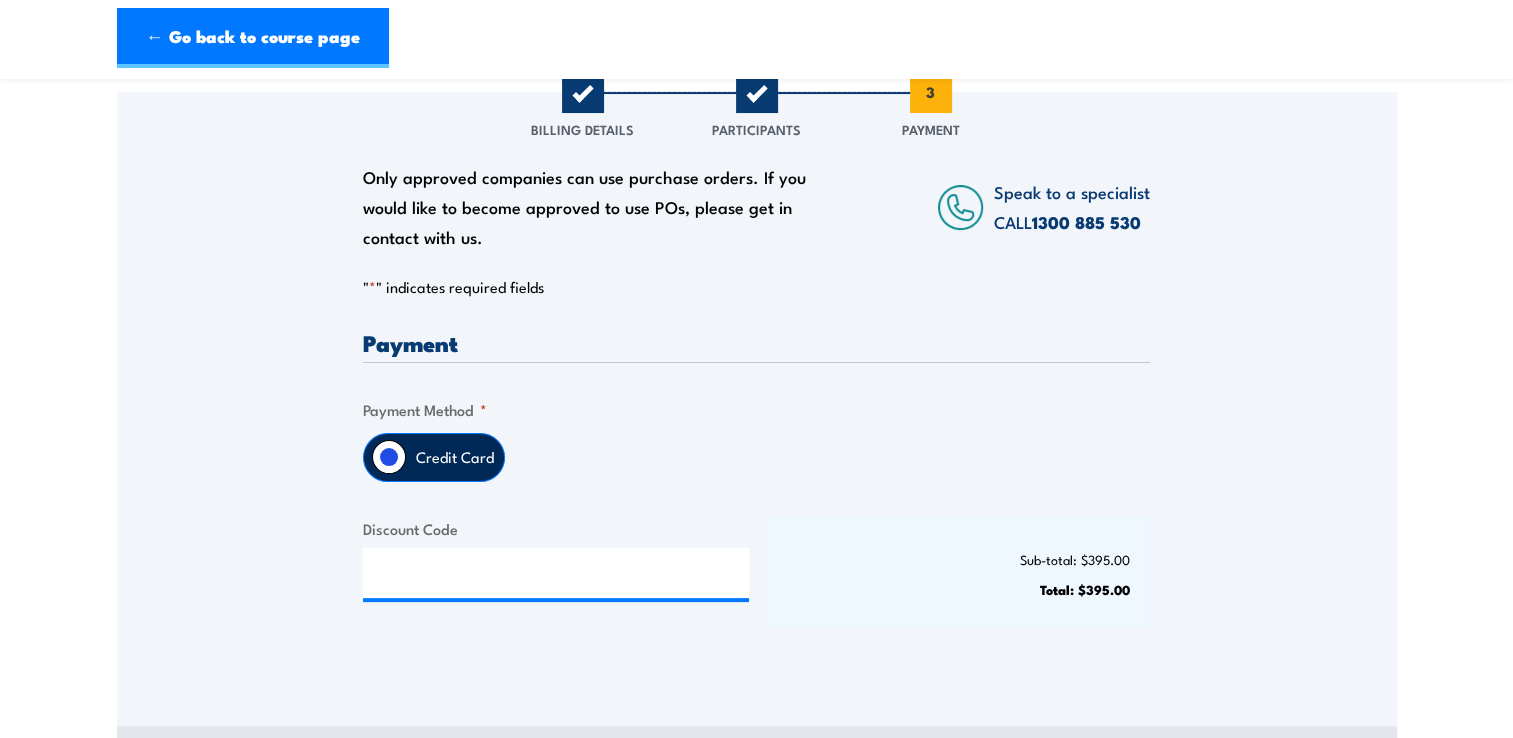 click on "Credit Card" at bounding box center [455, 457] 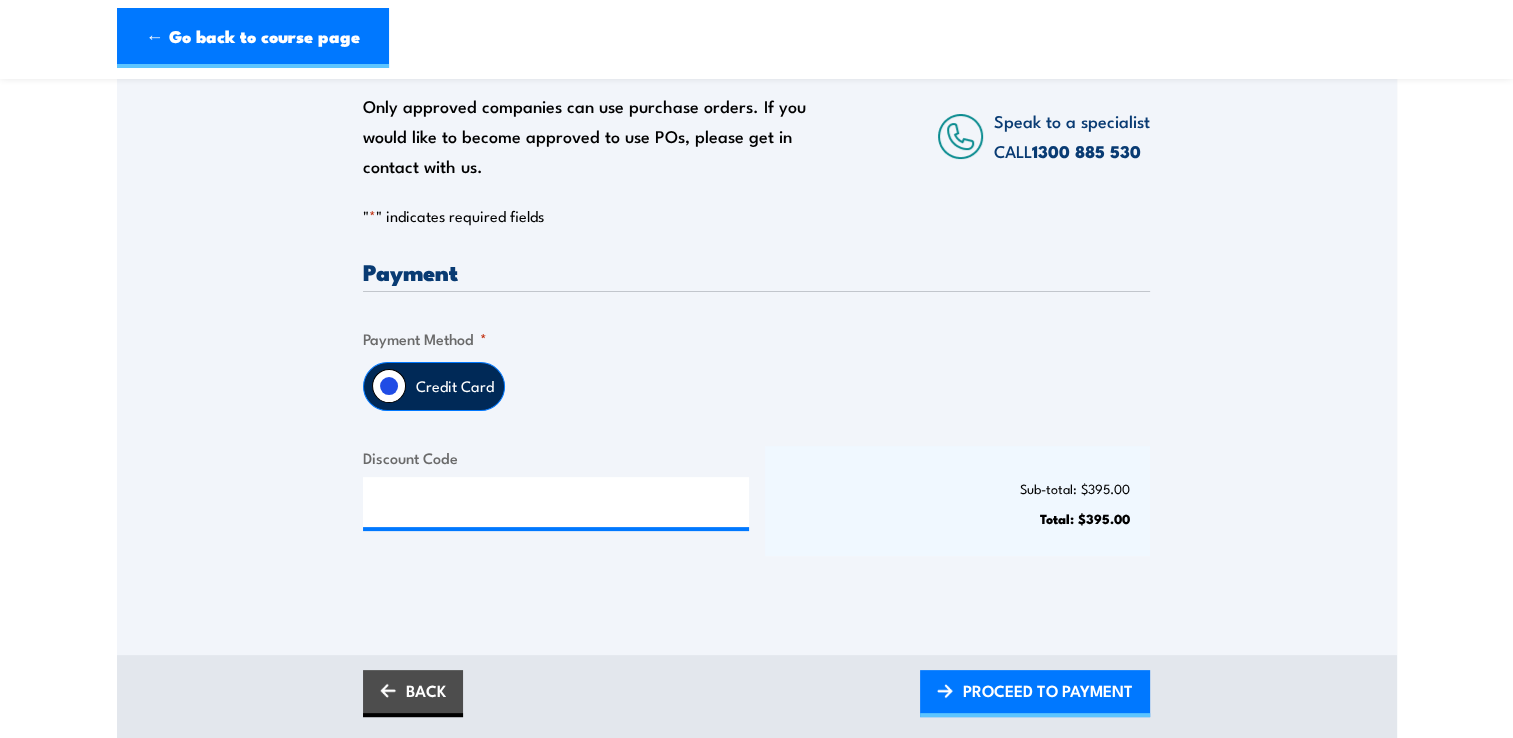 scroll, scrollTop: 500, scrollLeft: 0, axis: vertical 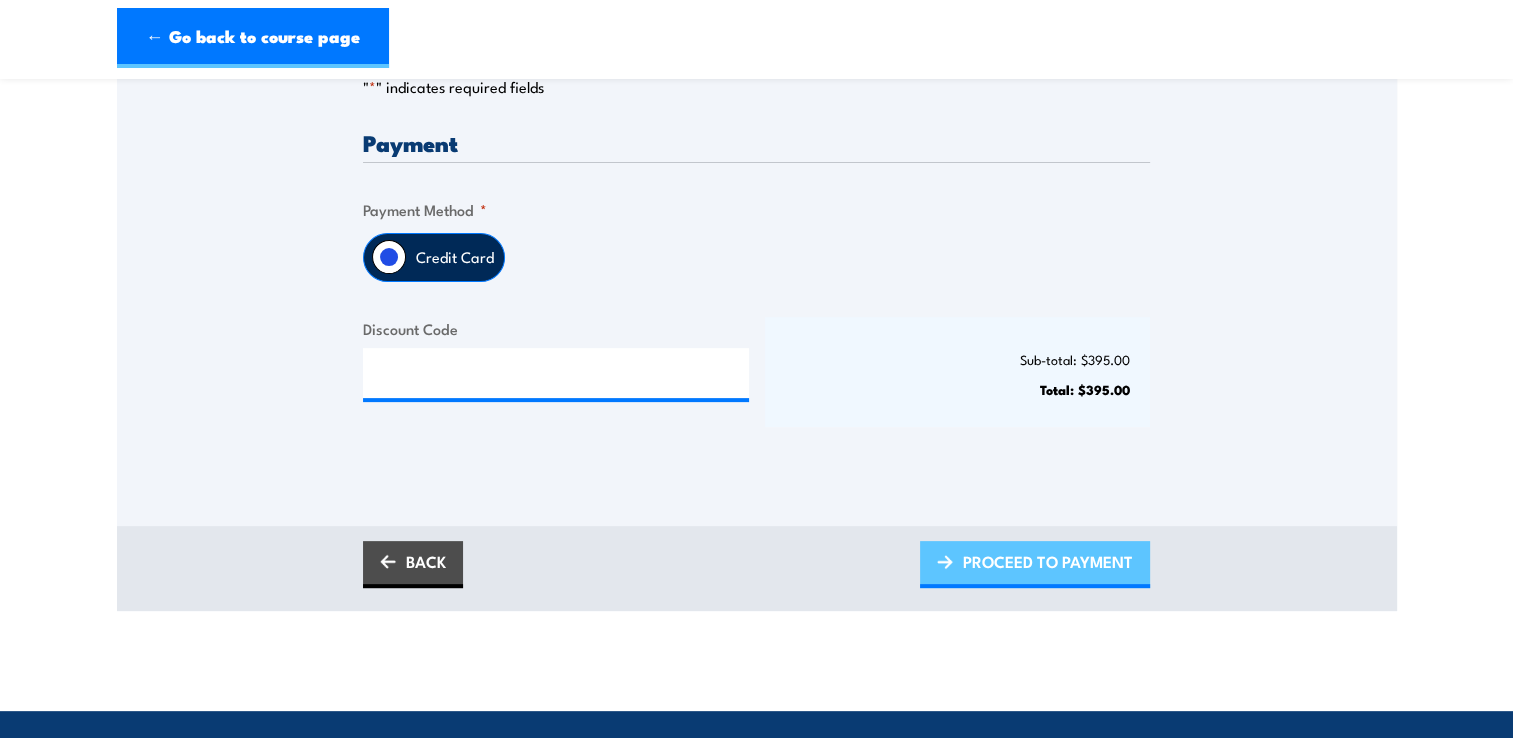click on "PROCEED TO PAYMENT" at bounding box center [1048, 561] 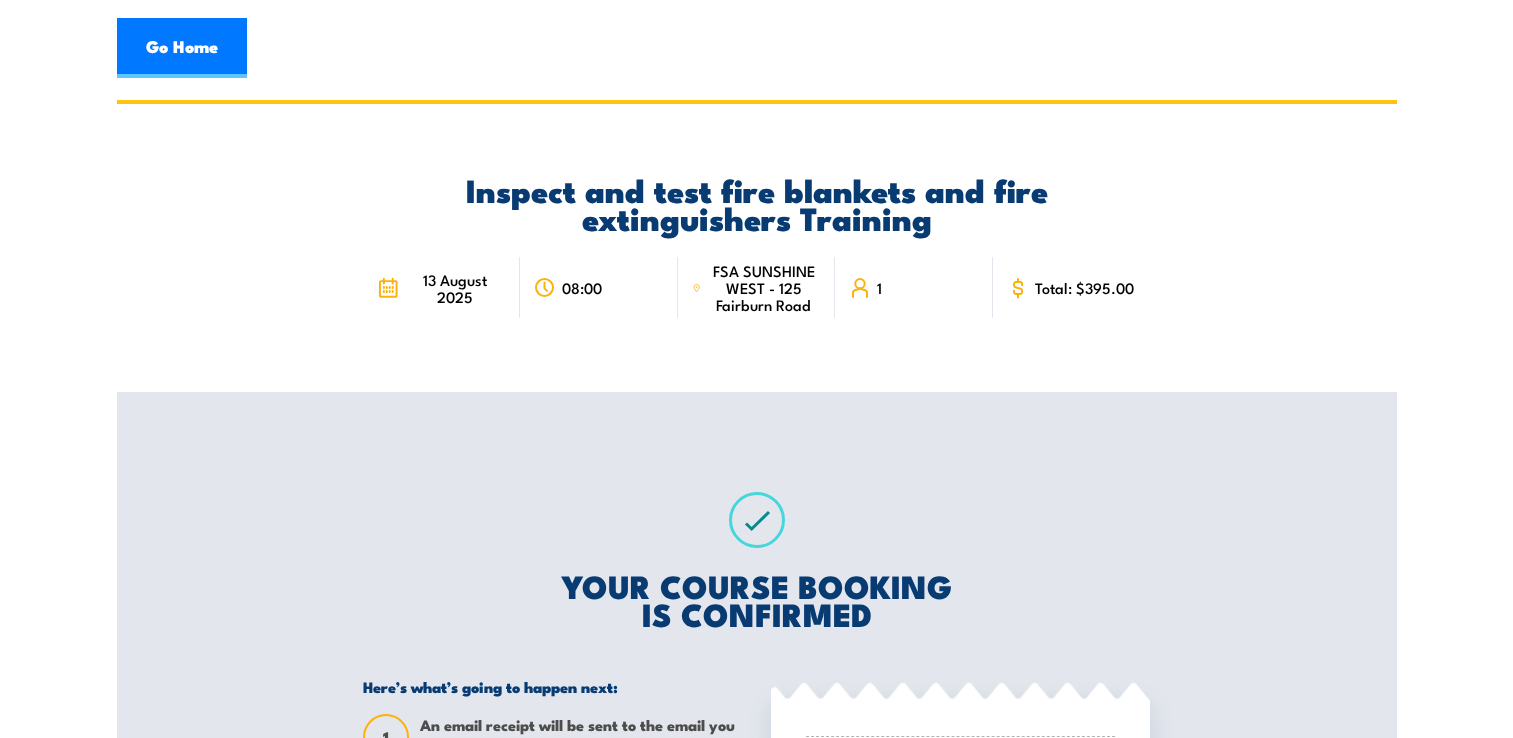 scroll, scrollTop: 0, scrollLeft: 0, axis: both 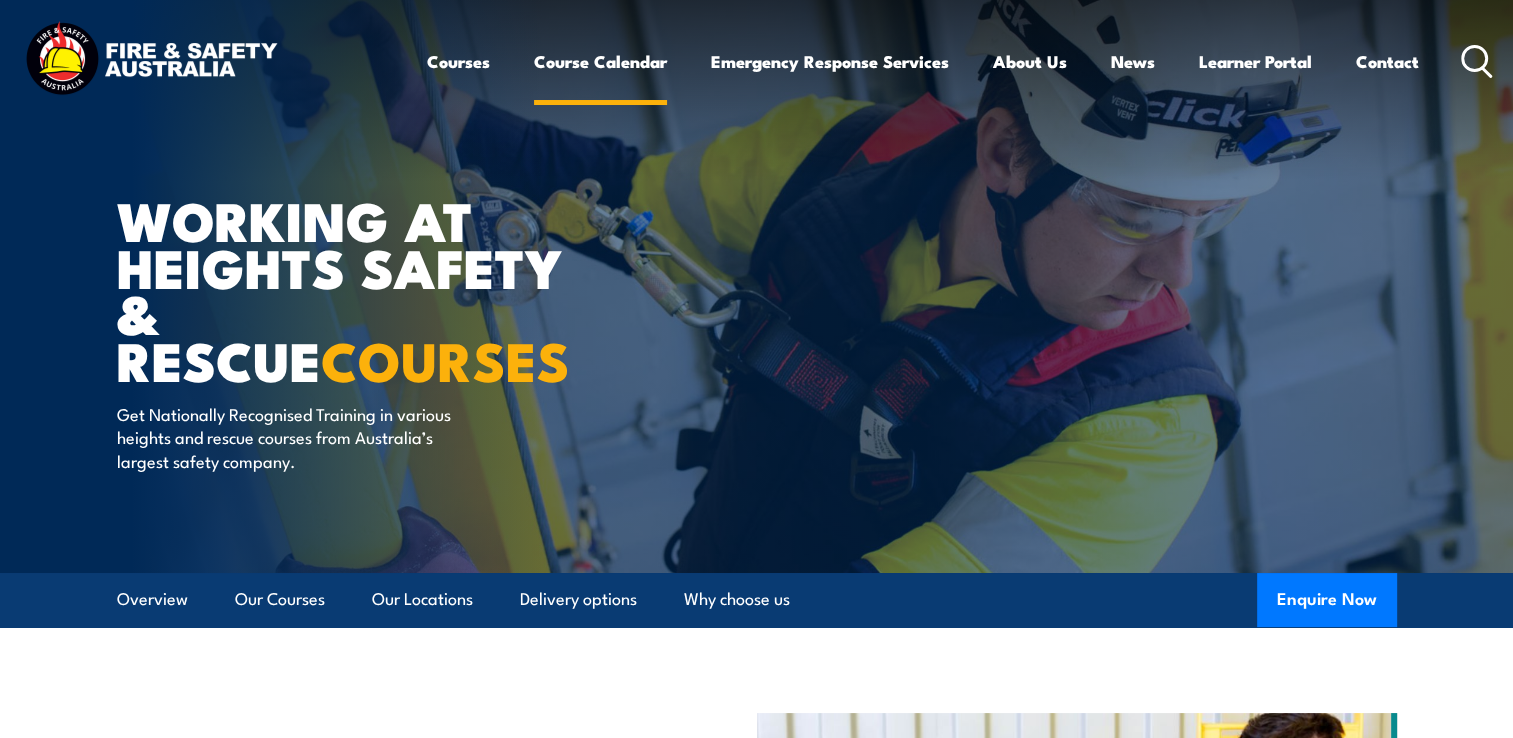 click on "Course Calendar" at bounding box center (600, 61) 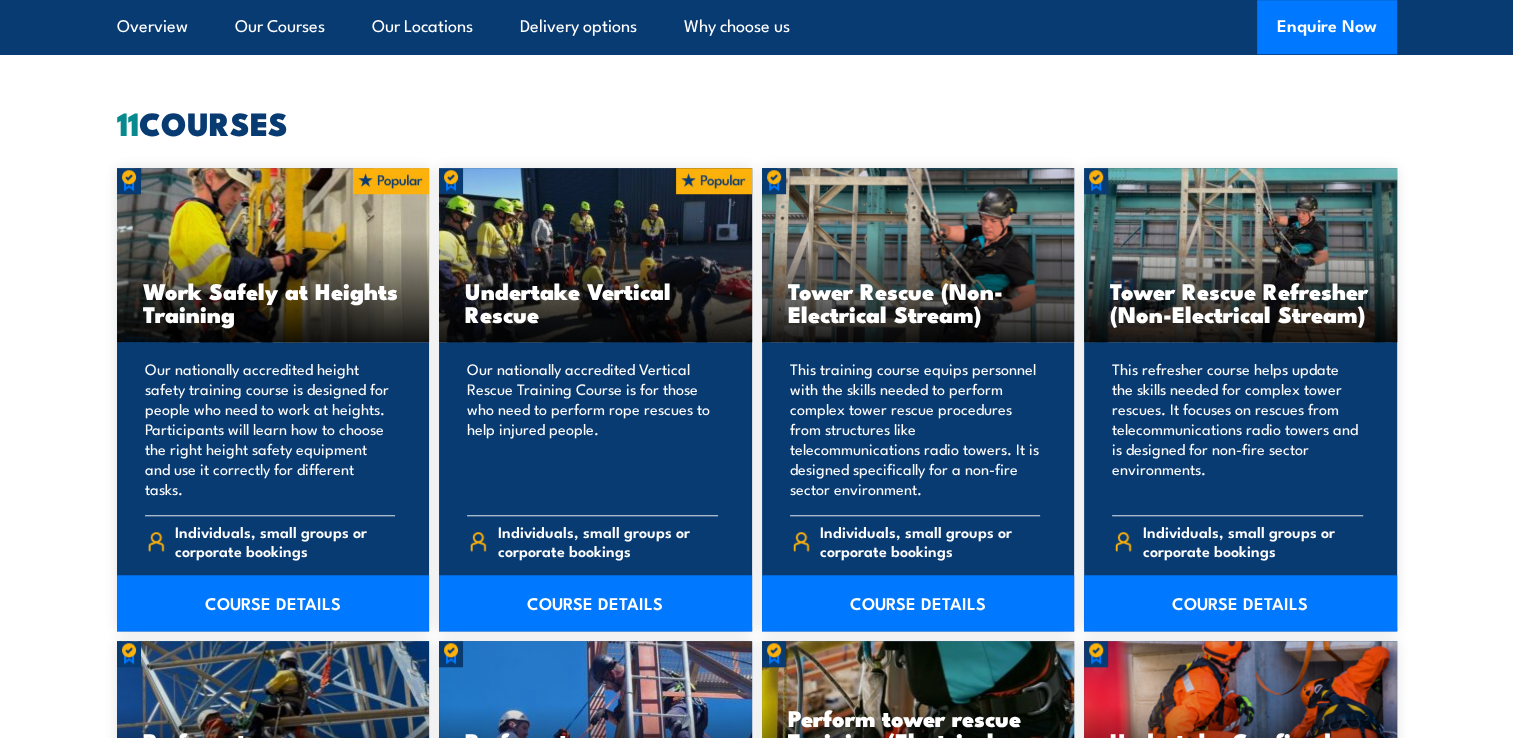 scroll, scrollTop: 1700, scrollLeft: 0, axis: vertical 